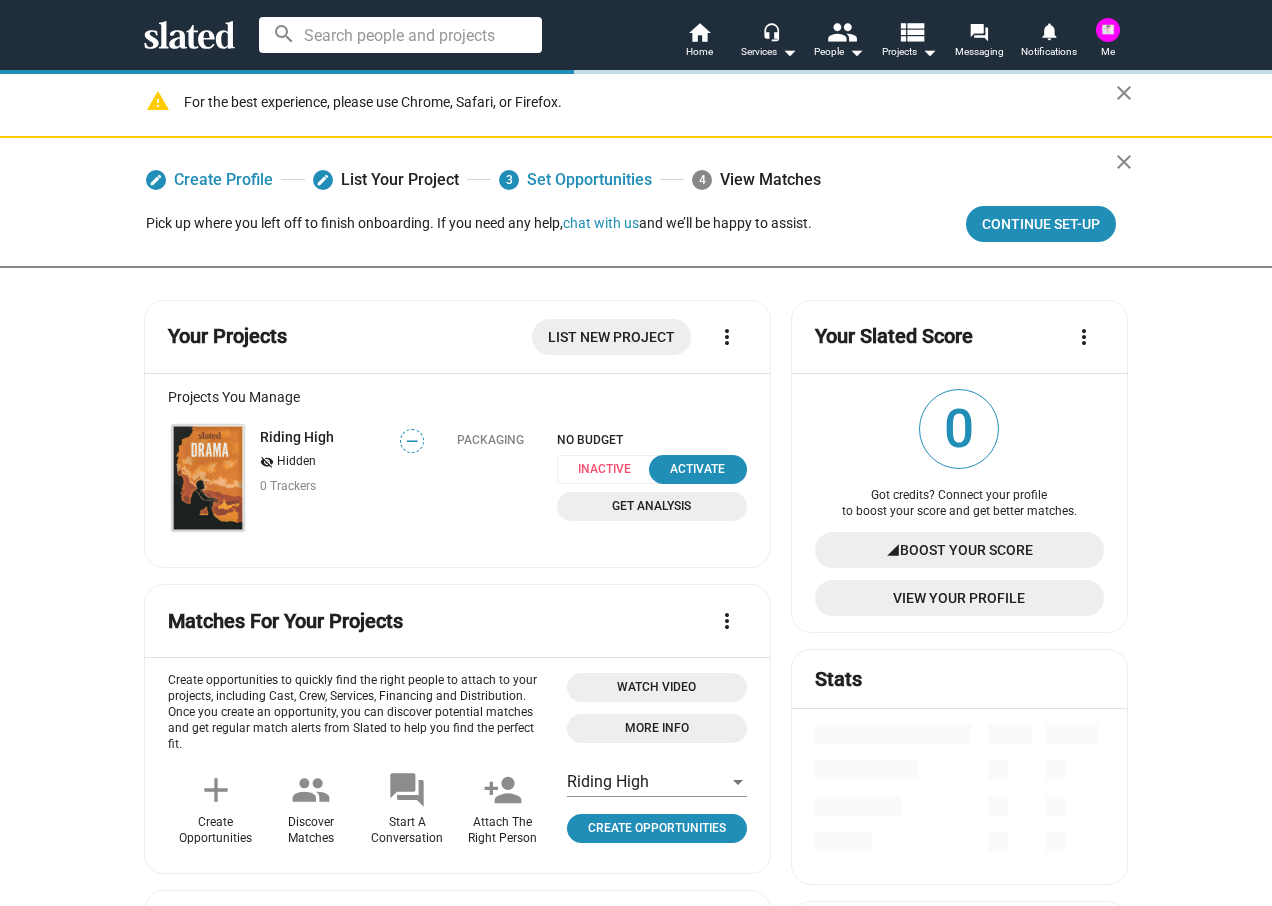 scroll, scrollTop: 0, scrollLeft: 0, axis: both 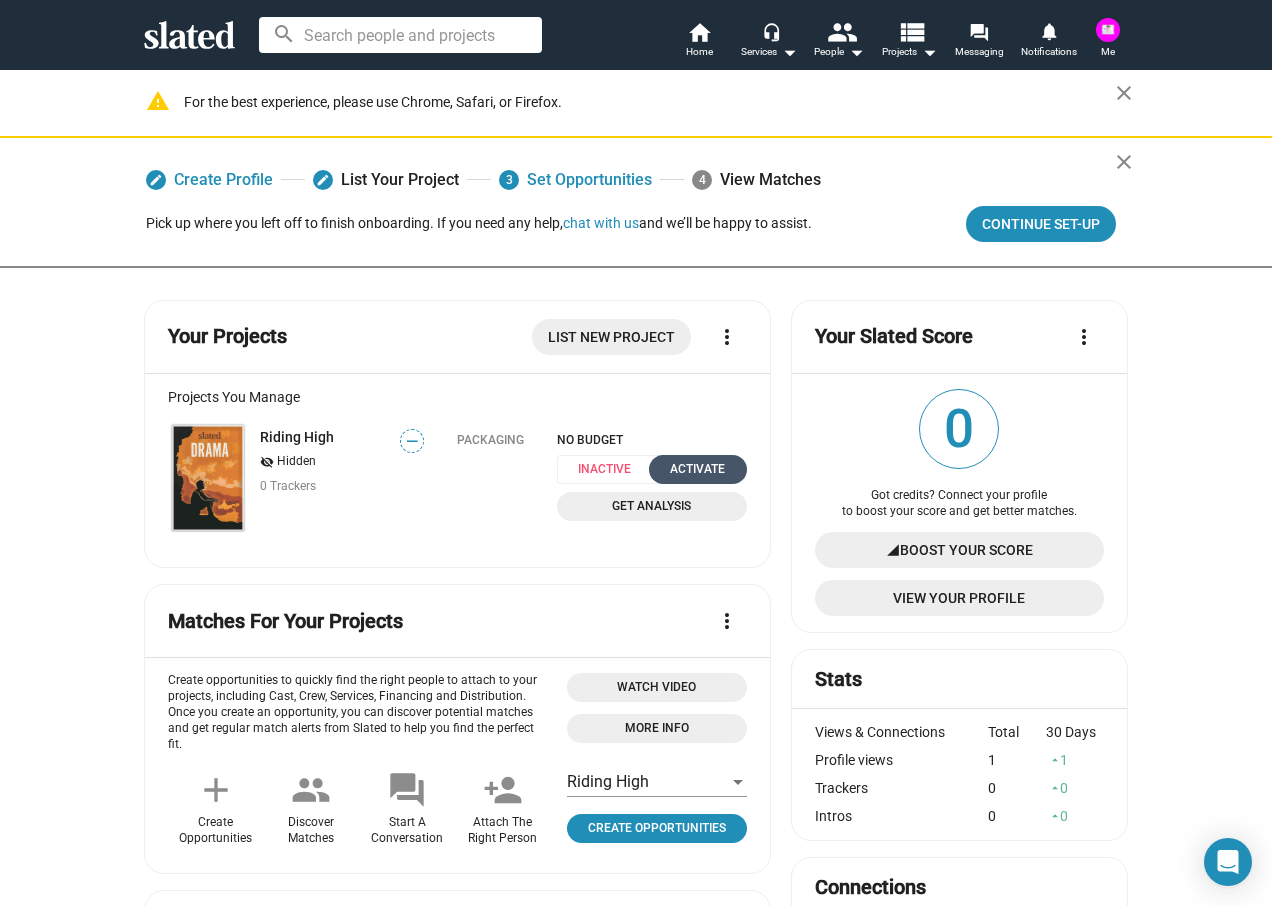 click on "Activate" 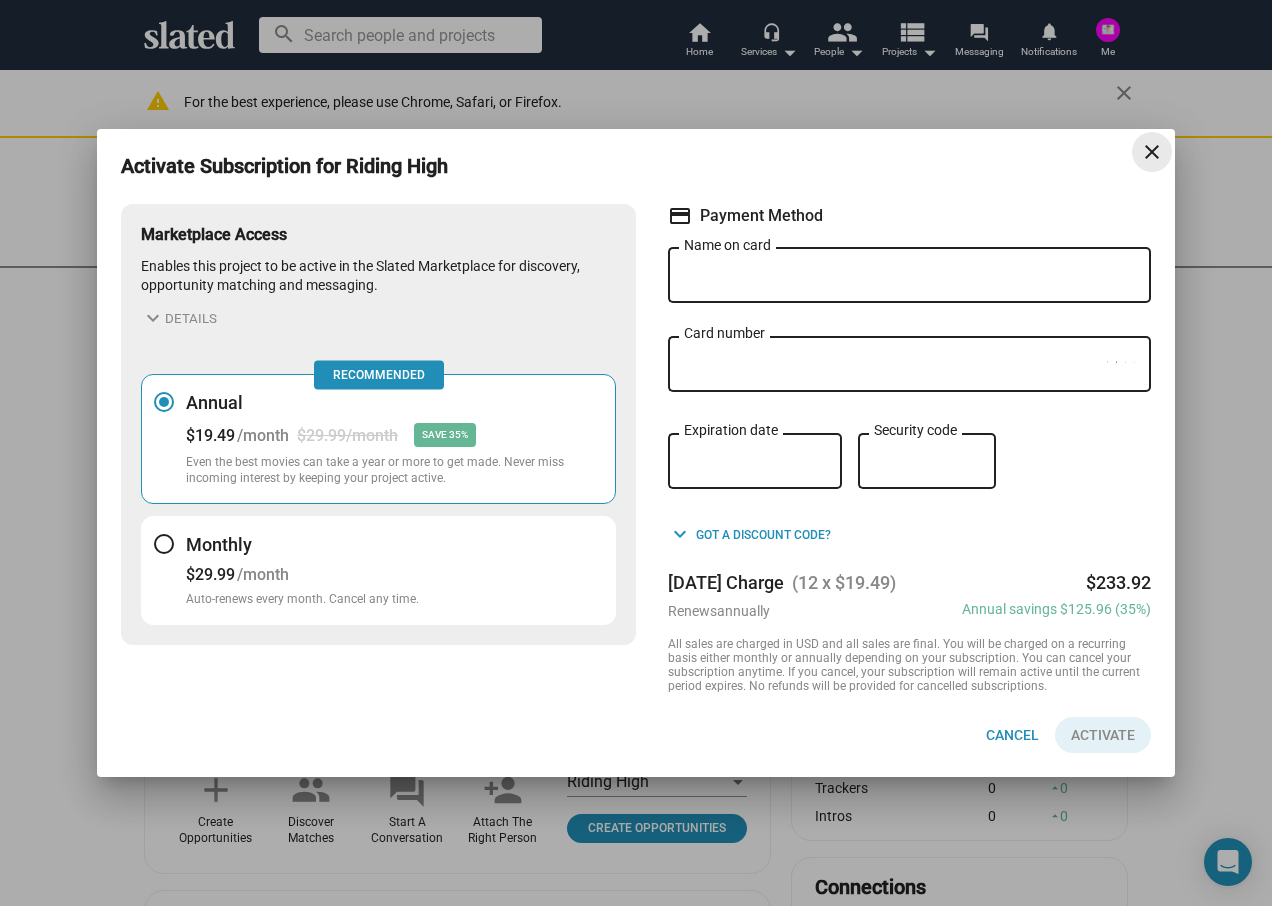 click on "close" at bounding box center (1152, 152) 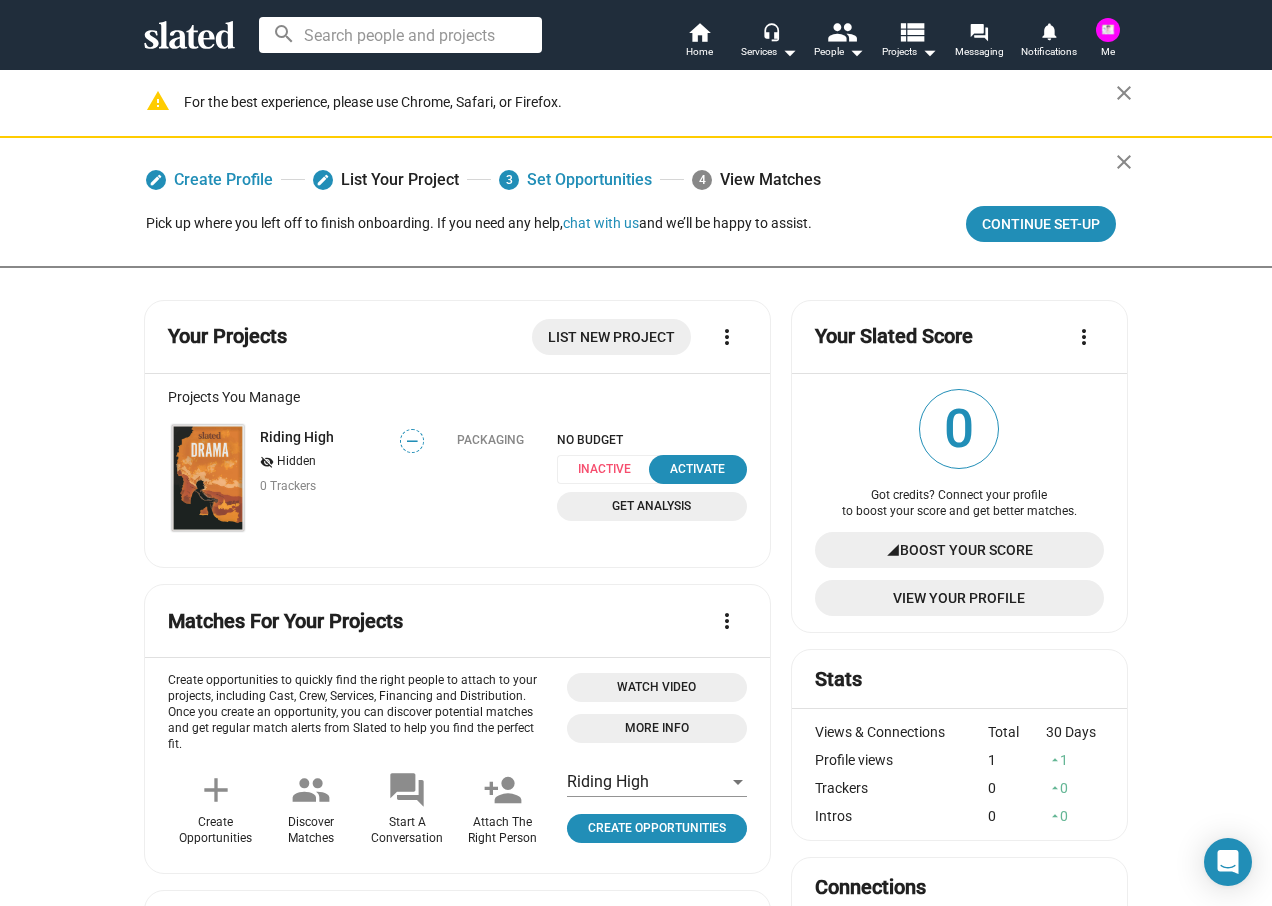 click on "Boost Your Score" 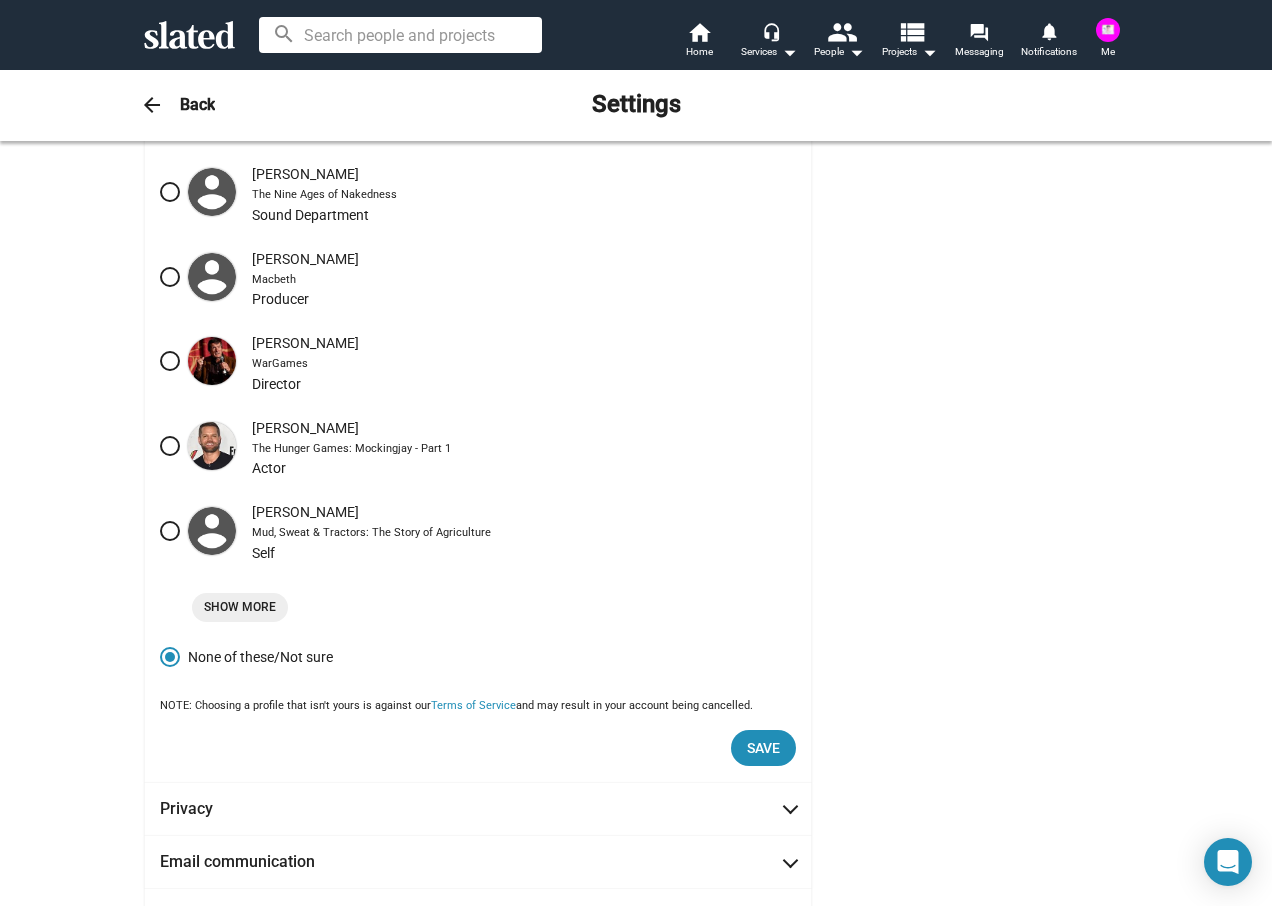 scroll, scrollTop: 584, scrollLeft: 0, axis: vertical 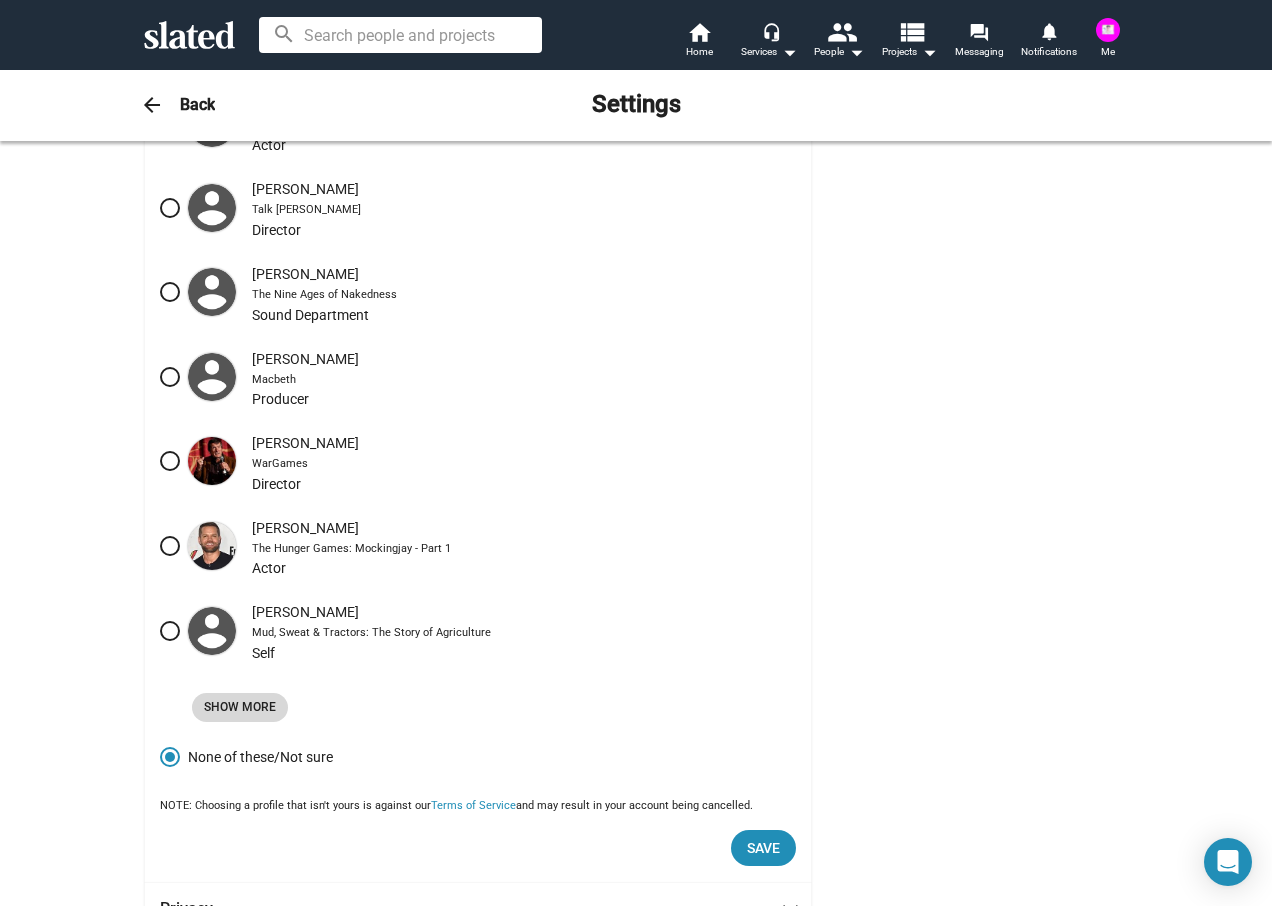 click on "Show More" at bounding box center (240, 707) 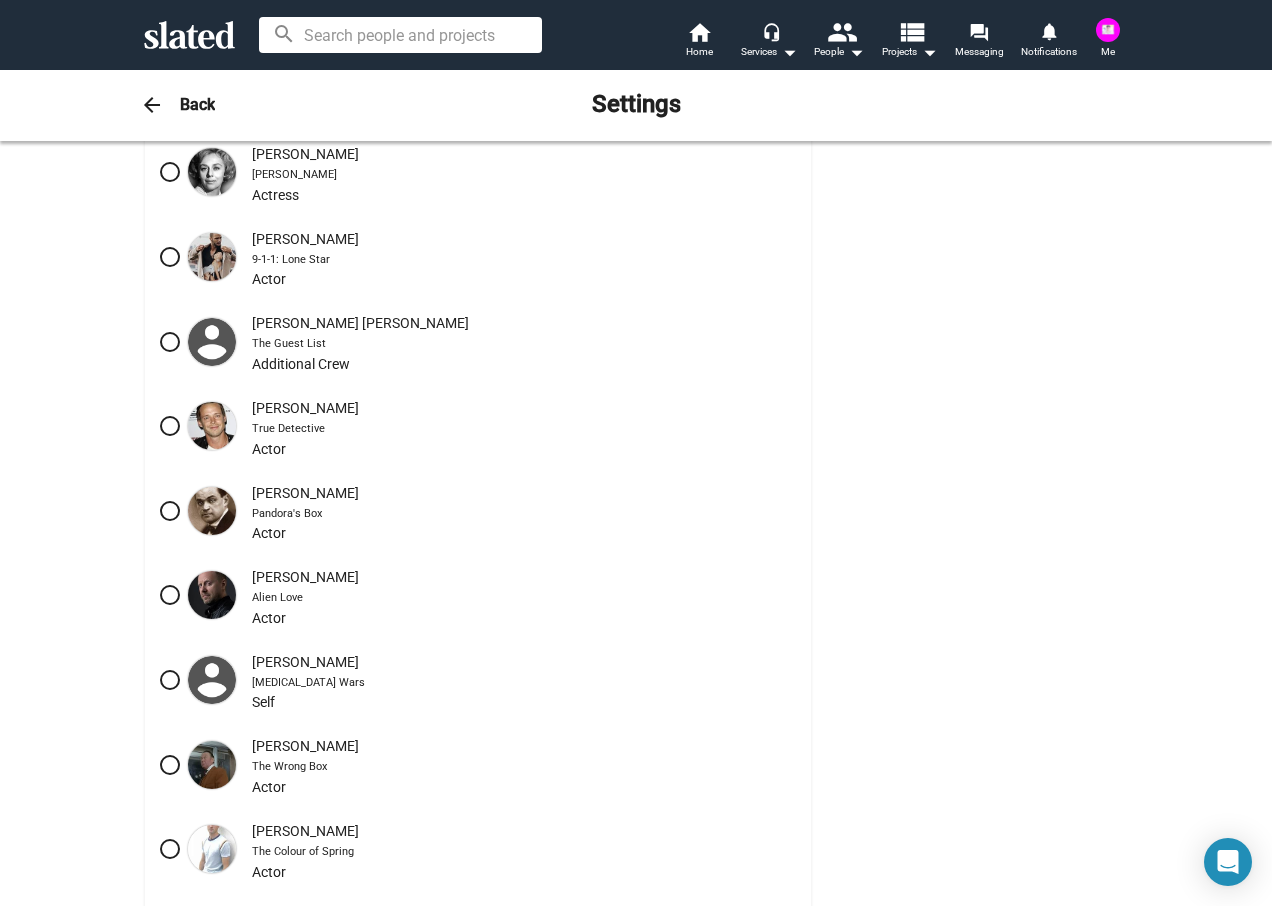 scroll, scrollTop: 1084, scrollLeft: 0, axis: vertical 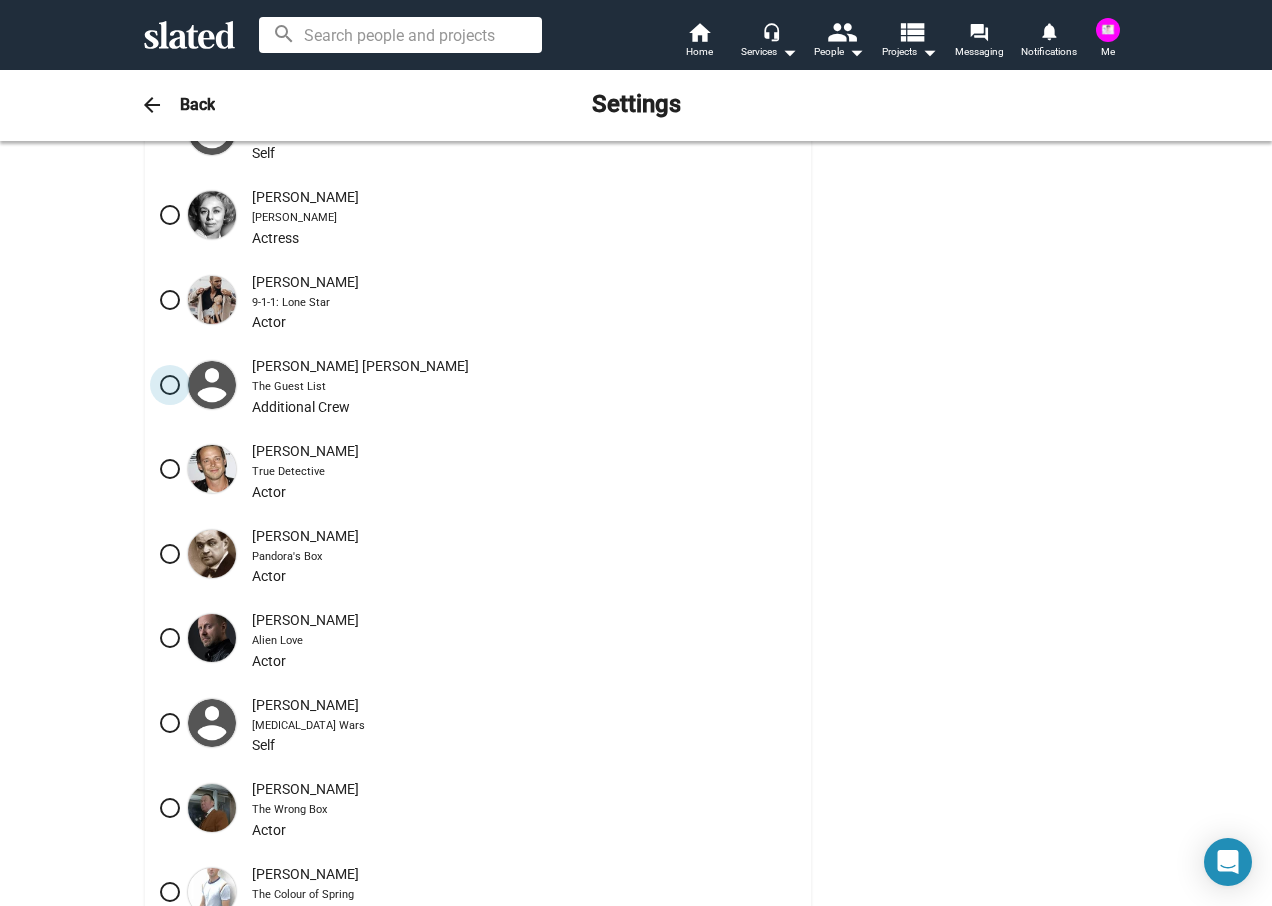 click at bounding box center [170, 385] 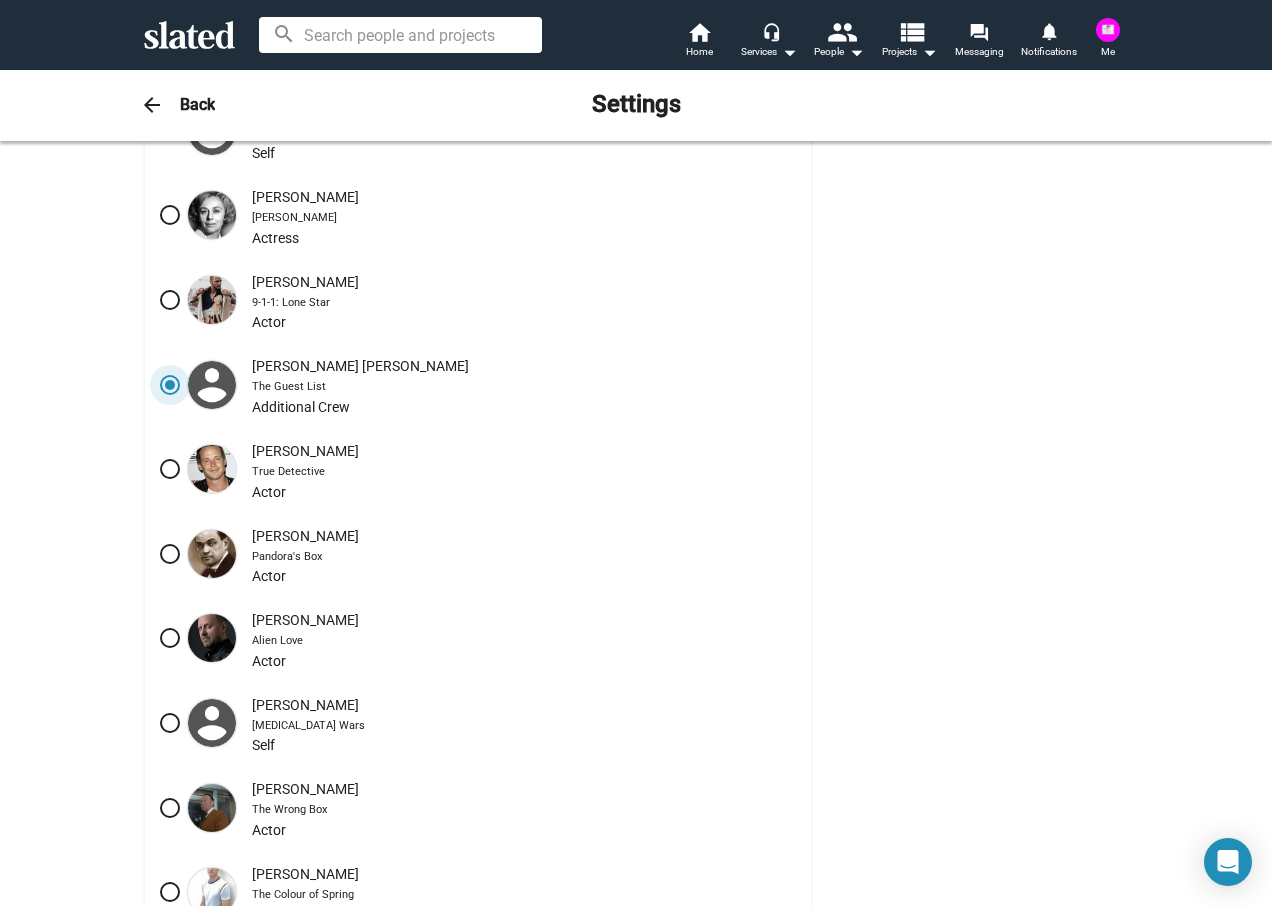click at bounding box center (212, 385) 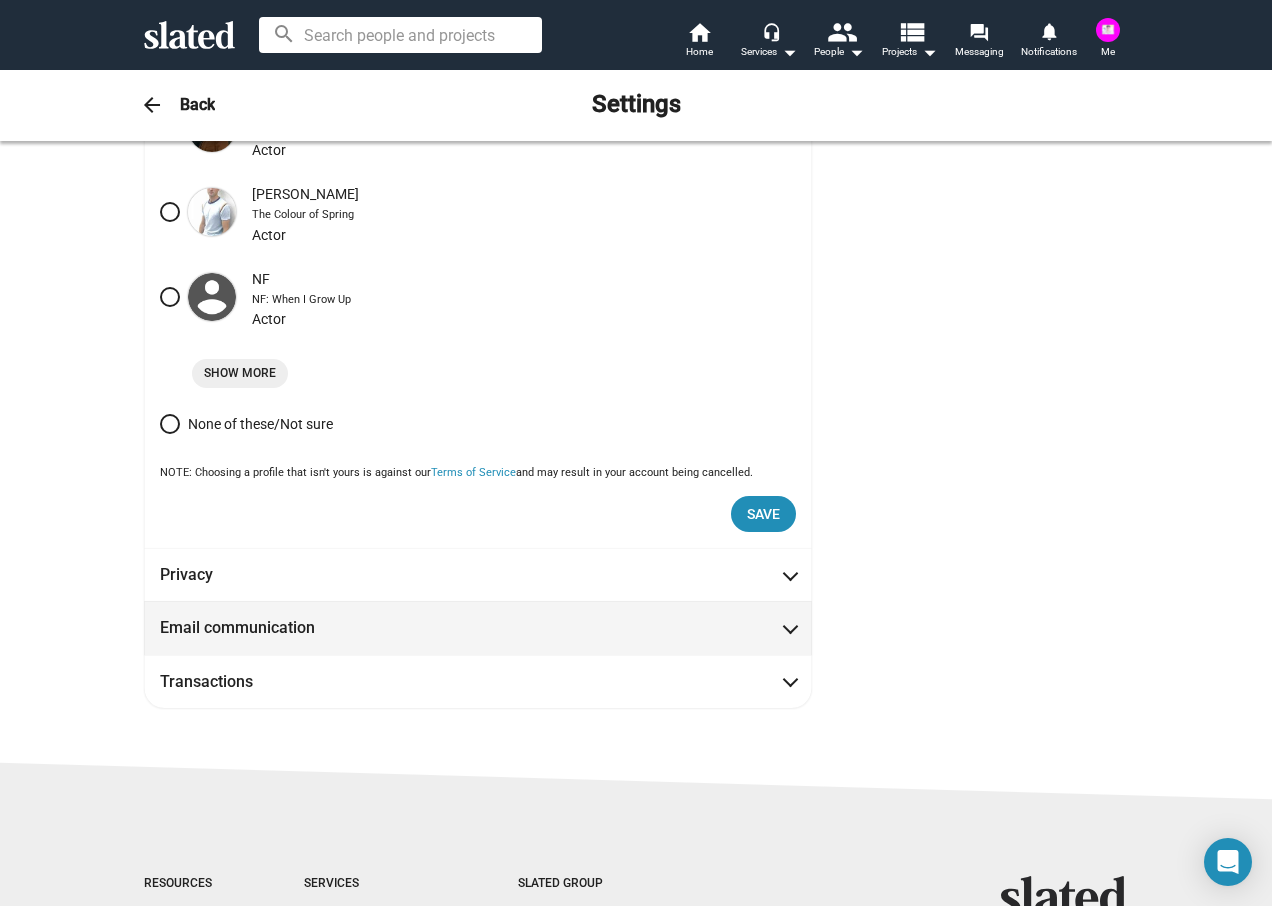 scroll, scrollTop: 1884, scrollLeft: 0, axis: vertical 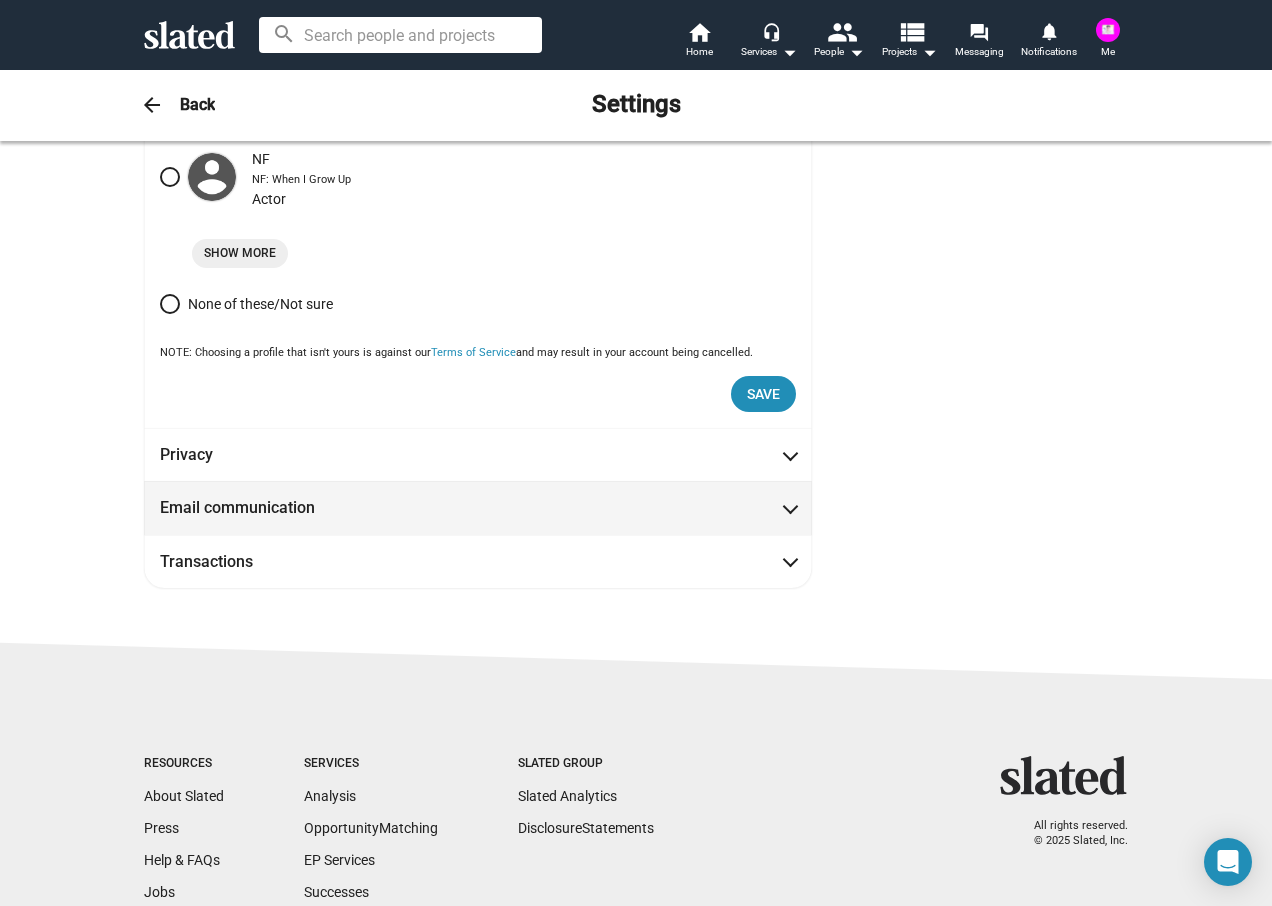 click at bounding box center [790, 506] 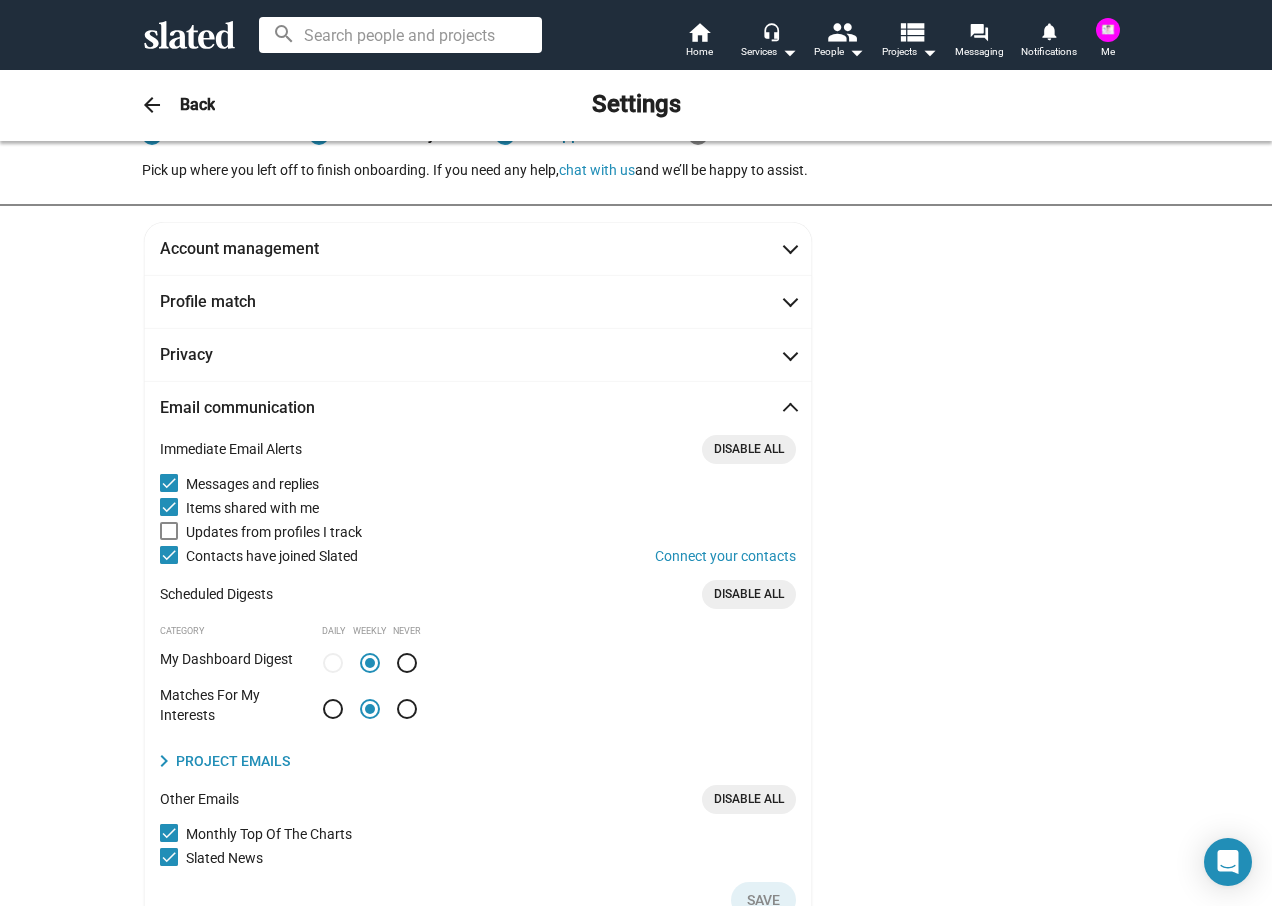 scroll, scrollTop: 0, scrollLeft: 0, axis: both 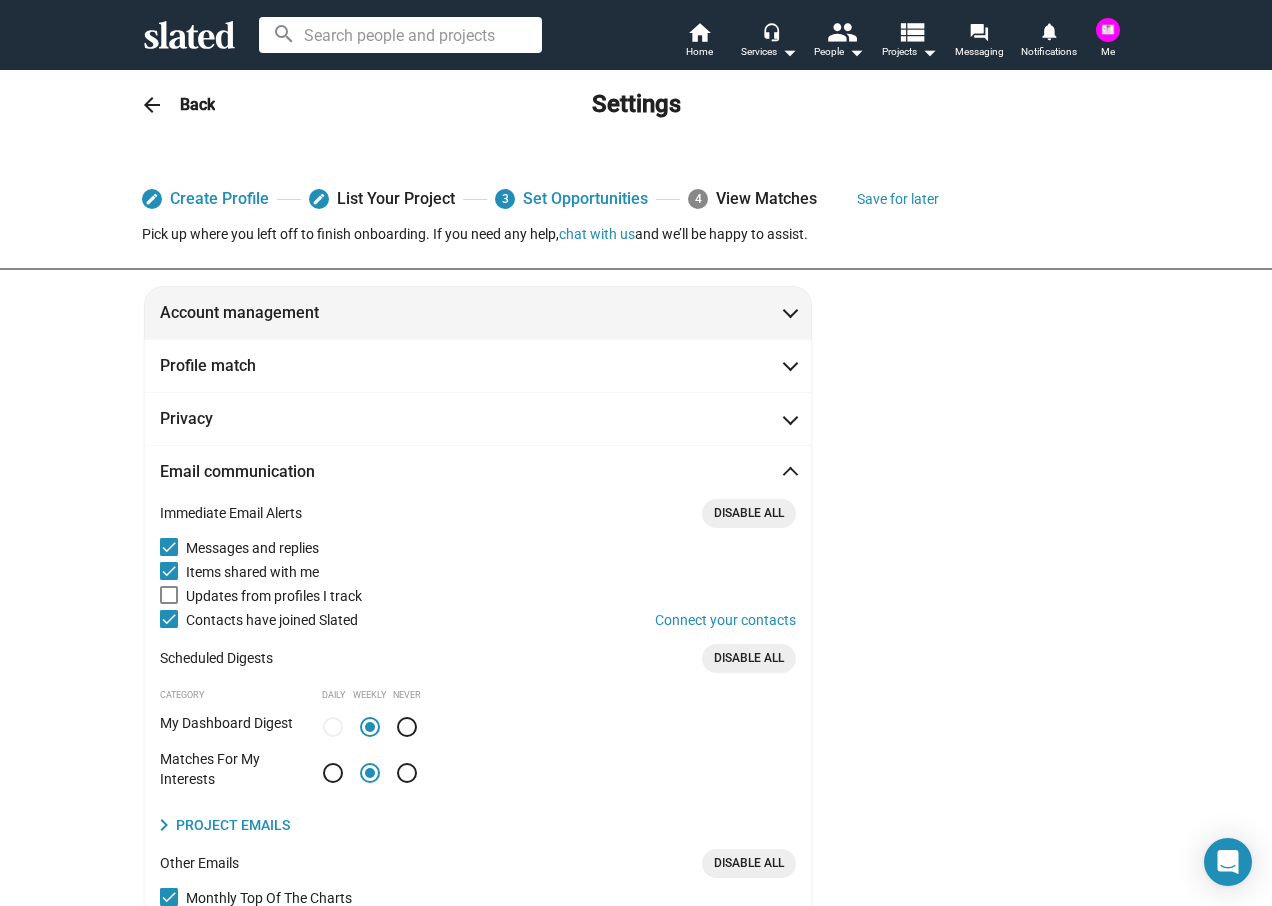 click on "Account management" at bounding box center (478, 312) 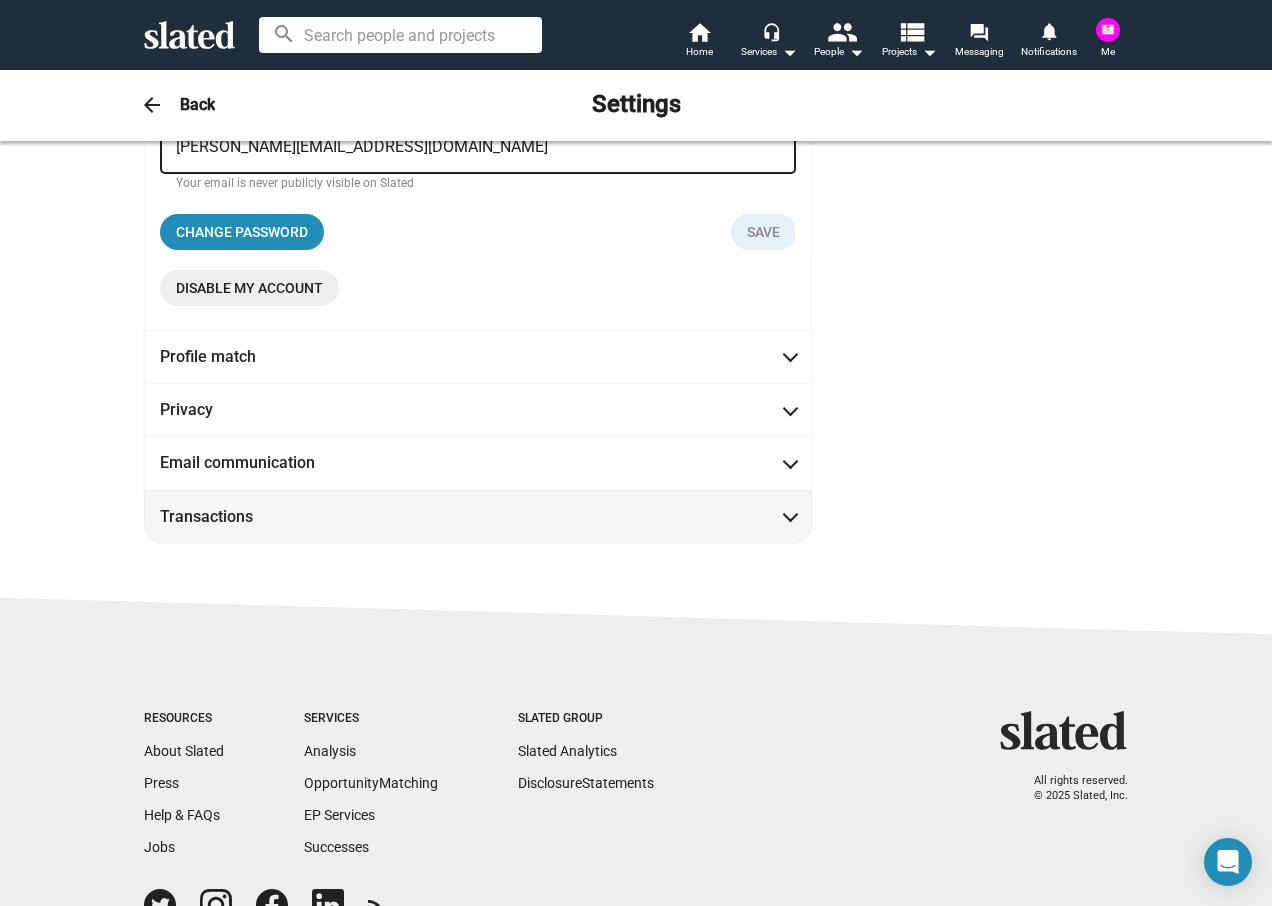 scroll, scrollTop: 400, scrollLeft: 0, axis: vertical 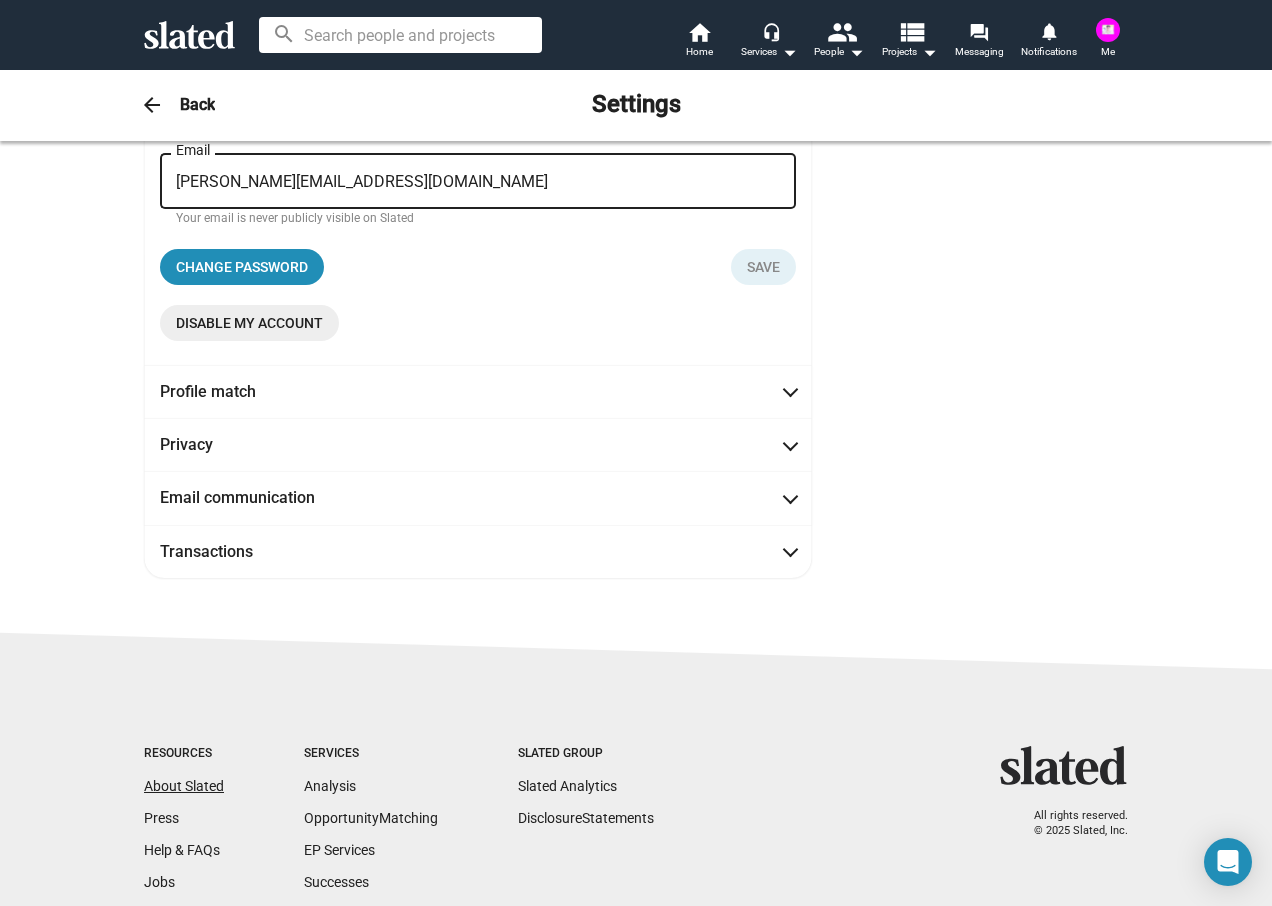 click on "About Slated" at bounding box center [184, 786] 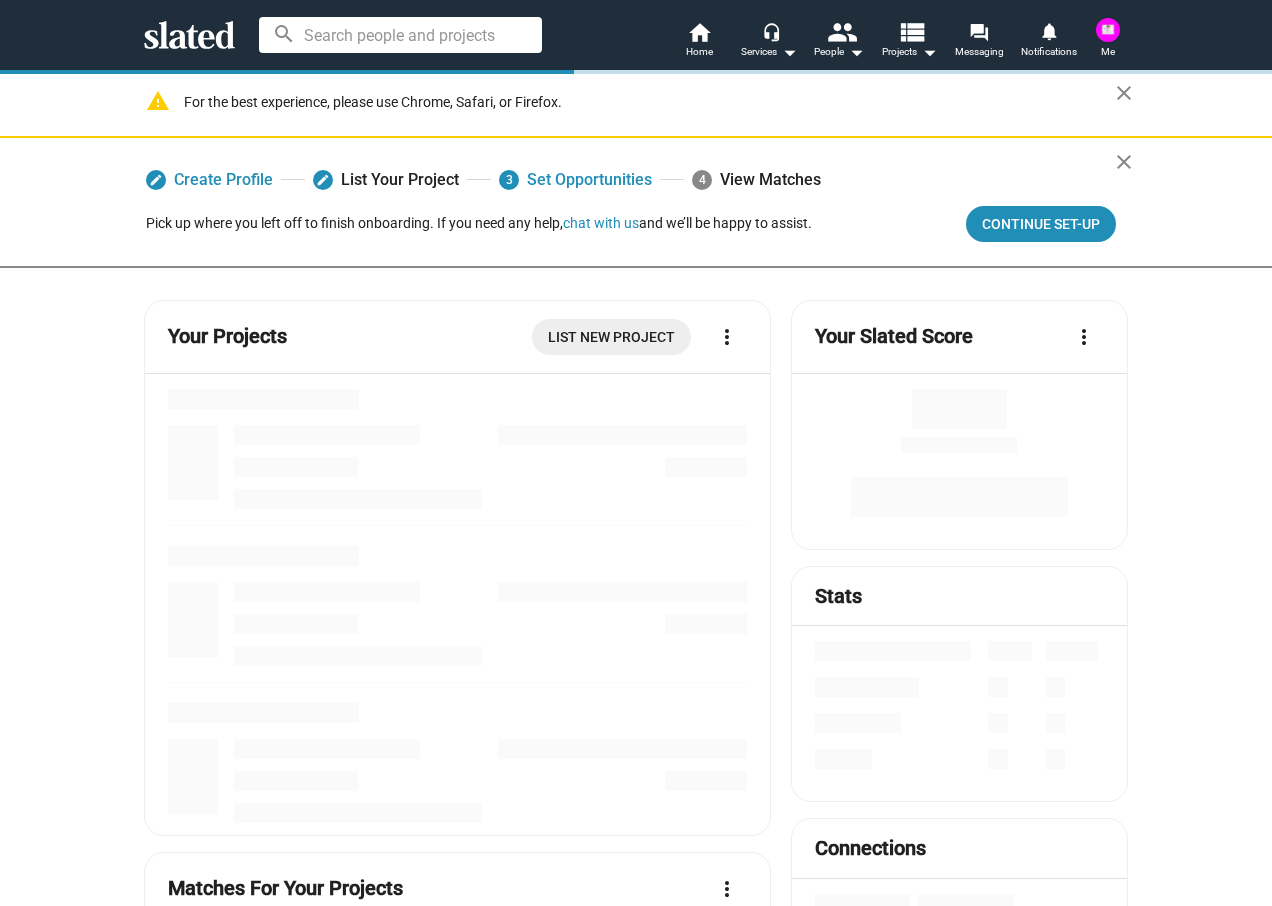 scroll, scrollTop: 0, scrollLeft: 0, axis: both 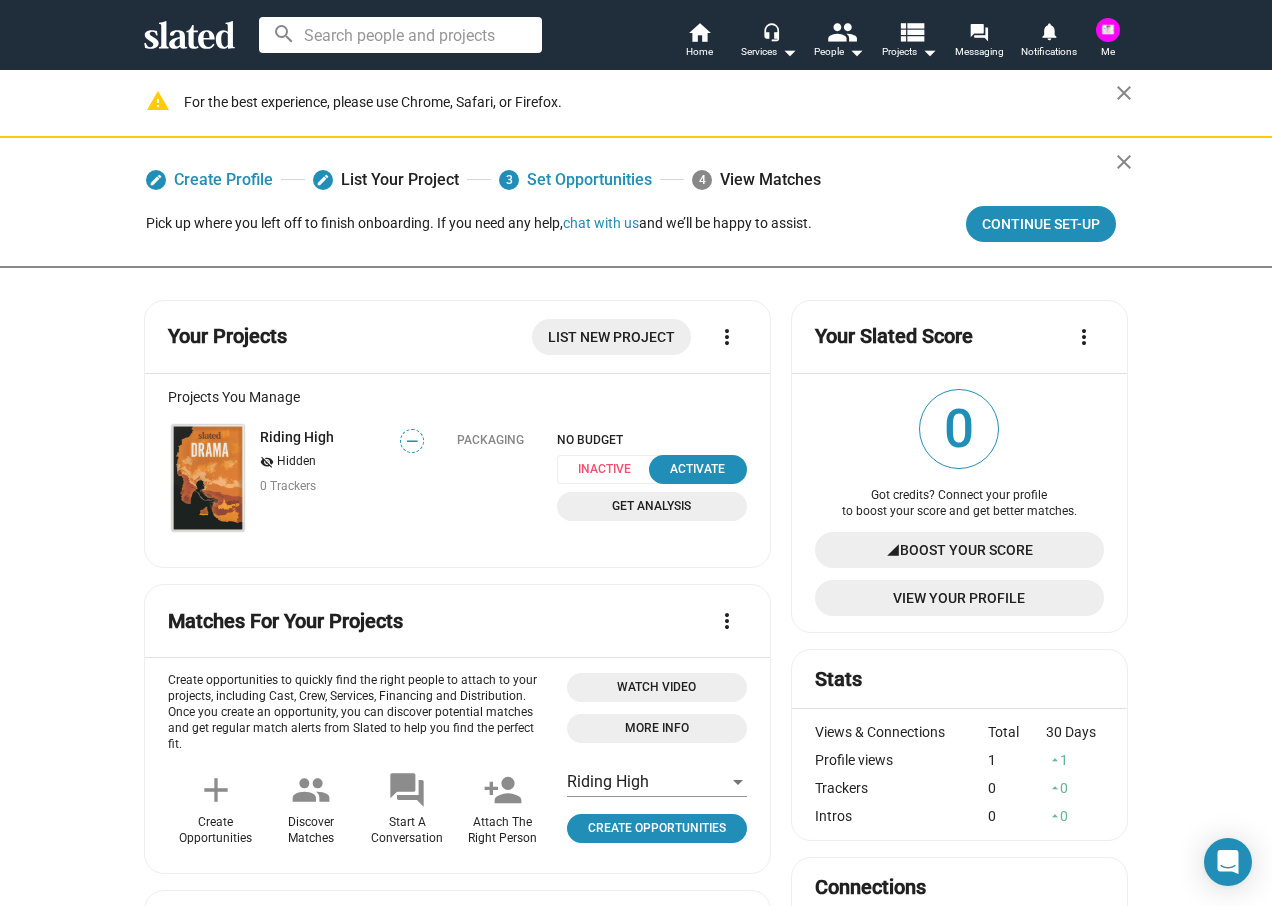 click on "Boost Your Score" 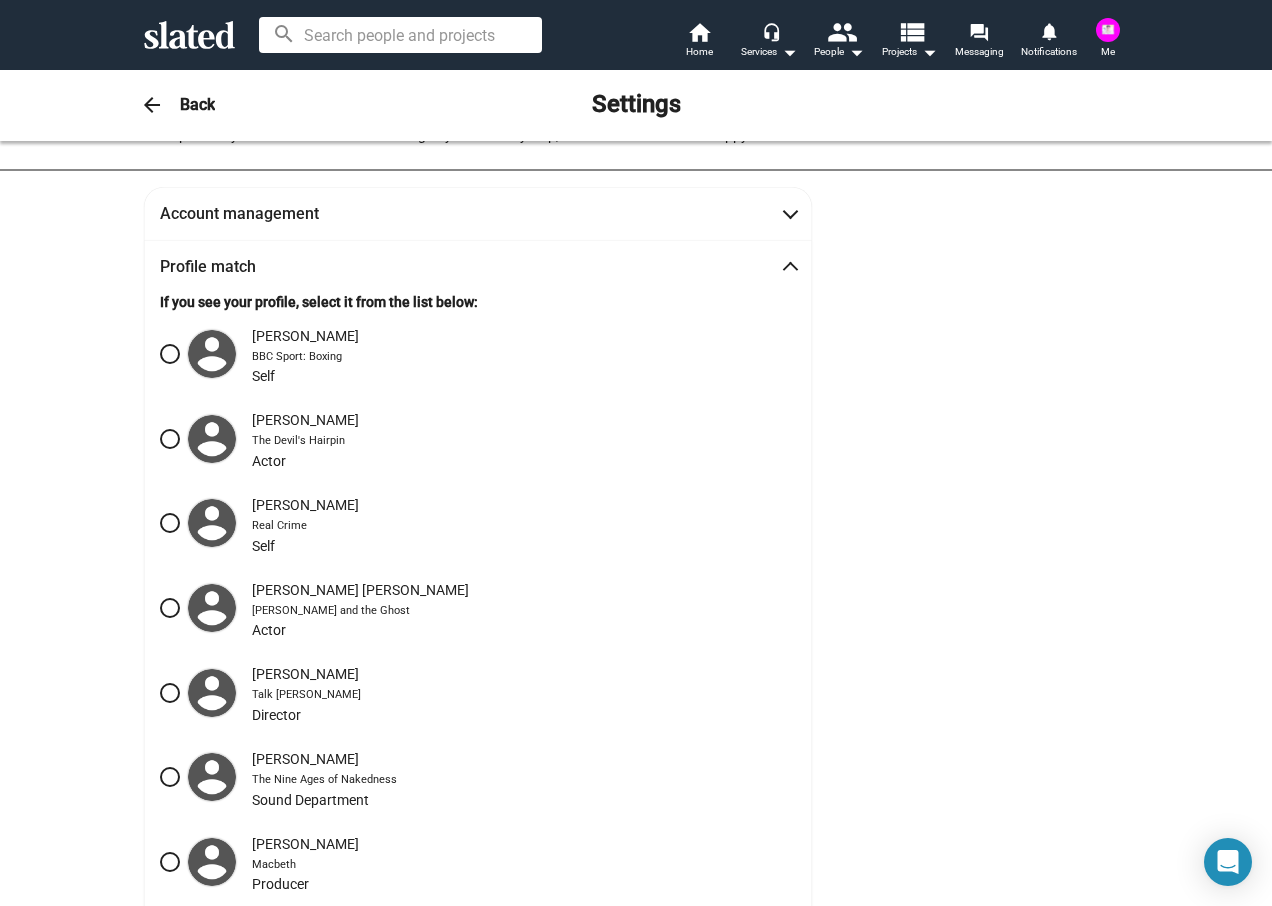 scroll, scrollTop: 210, scrollLeft: 0, axis: vertical 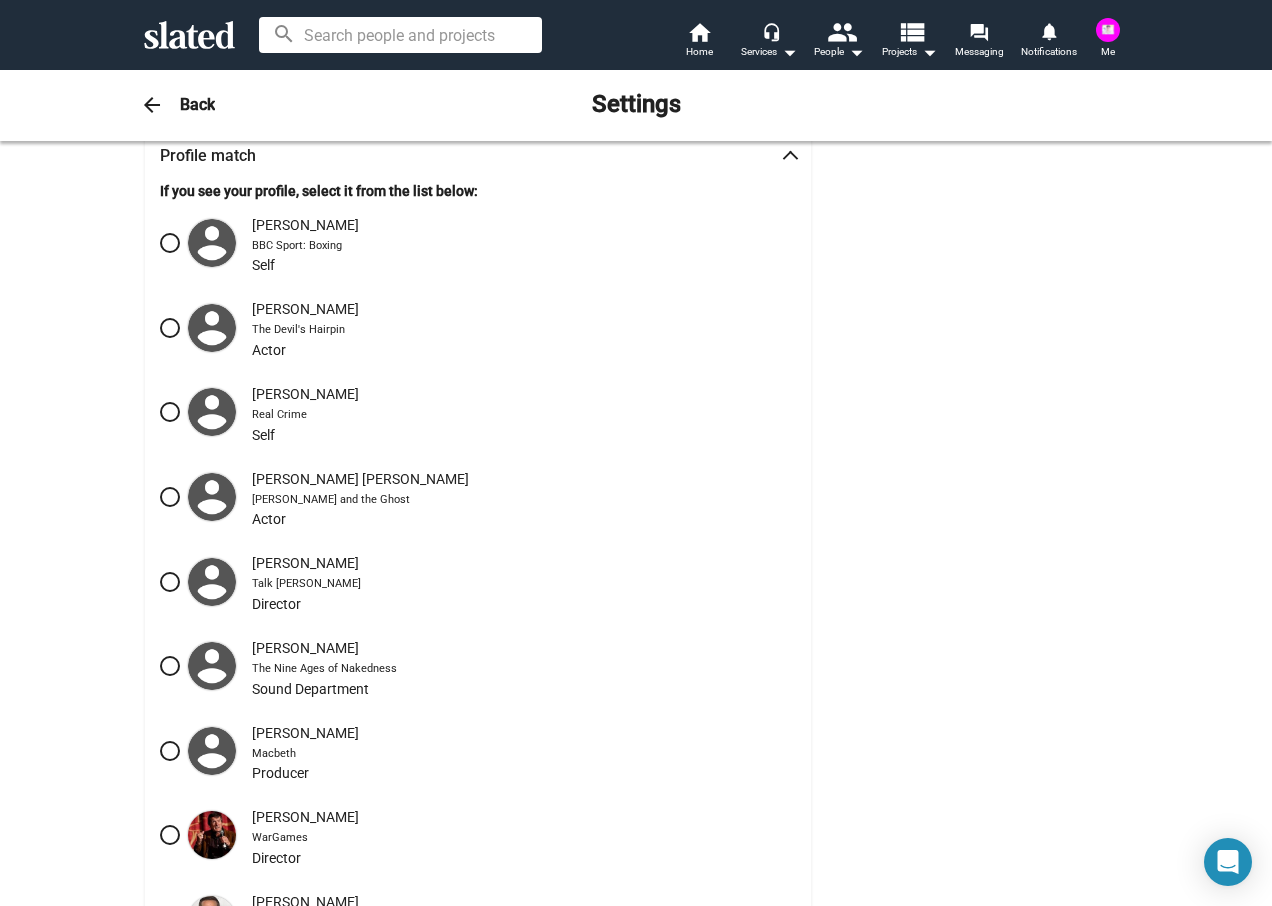 click on "Back" 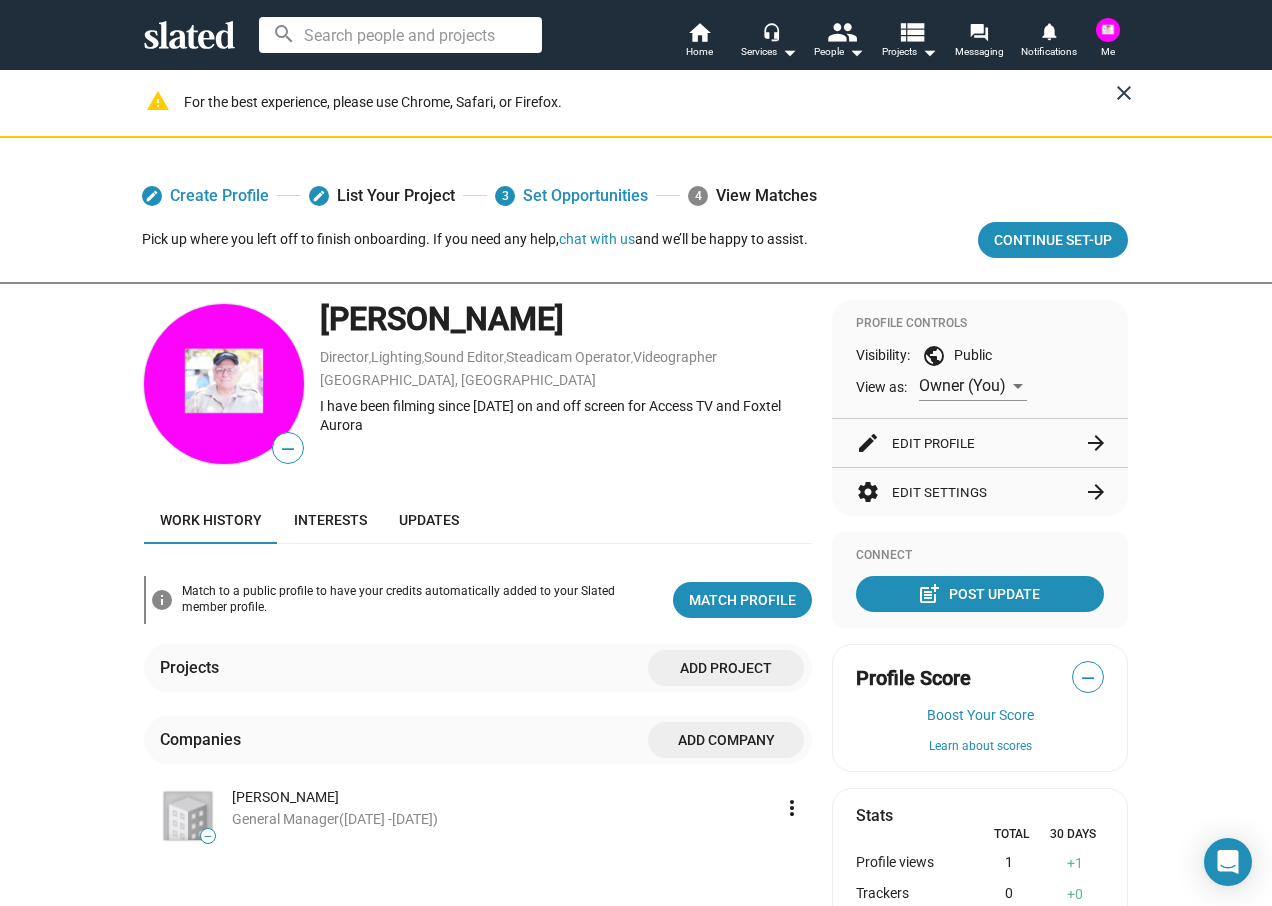 scroll, scrollTop: 118, scrollLeft: 0, axis: vertical 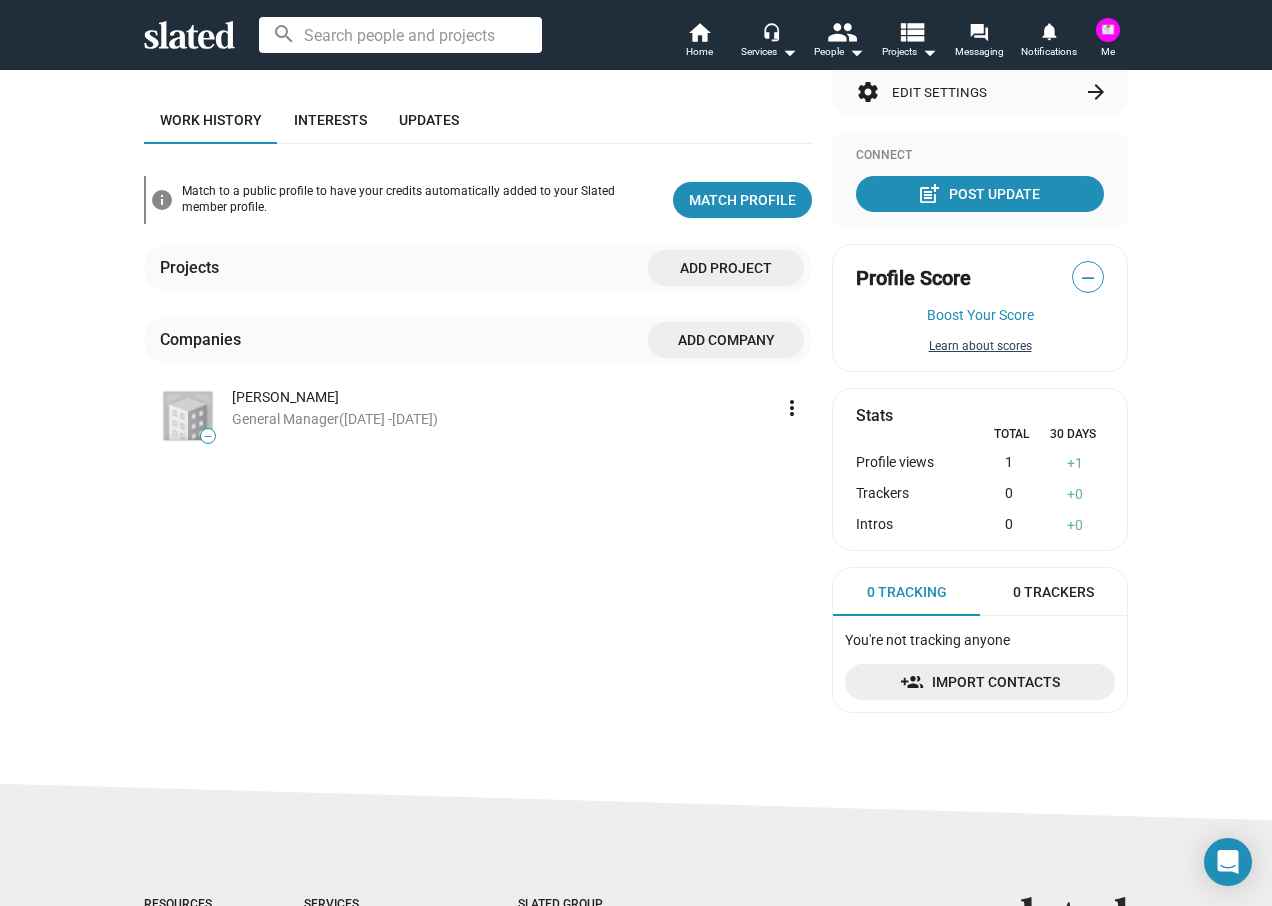 click on "Learn about scores" 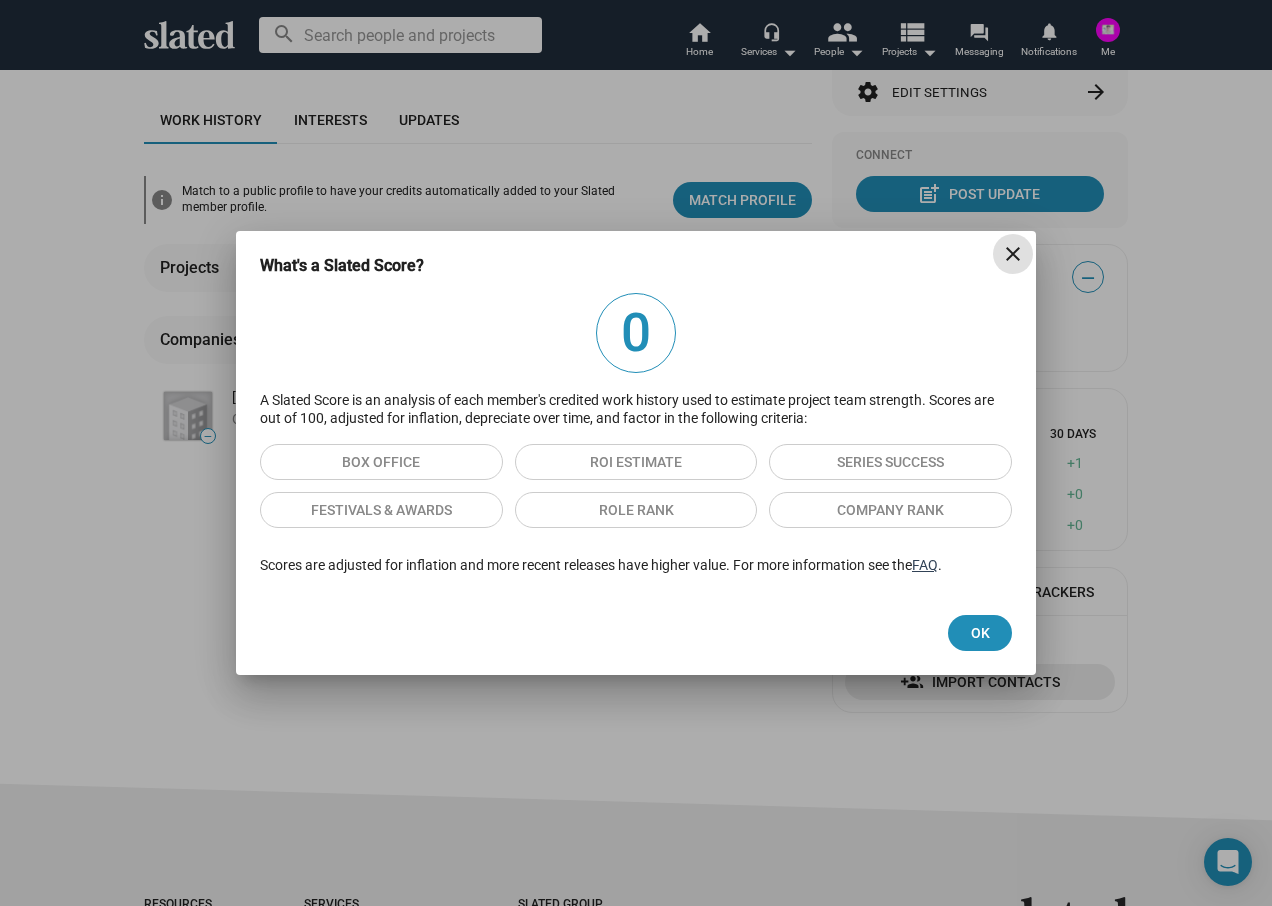 click on "FAQ" at bounding box center [925, 565] 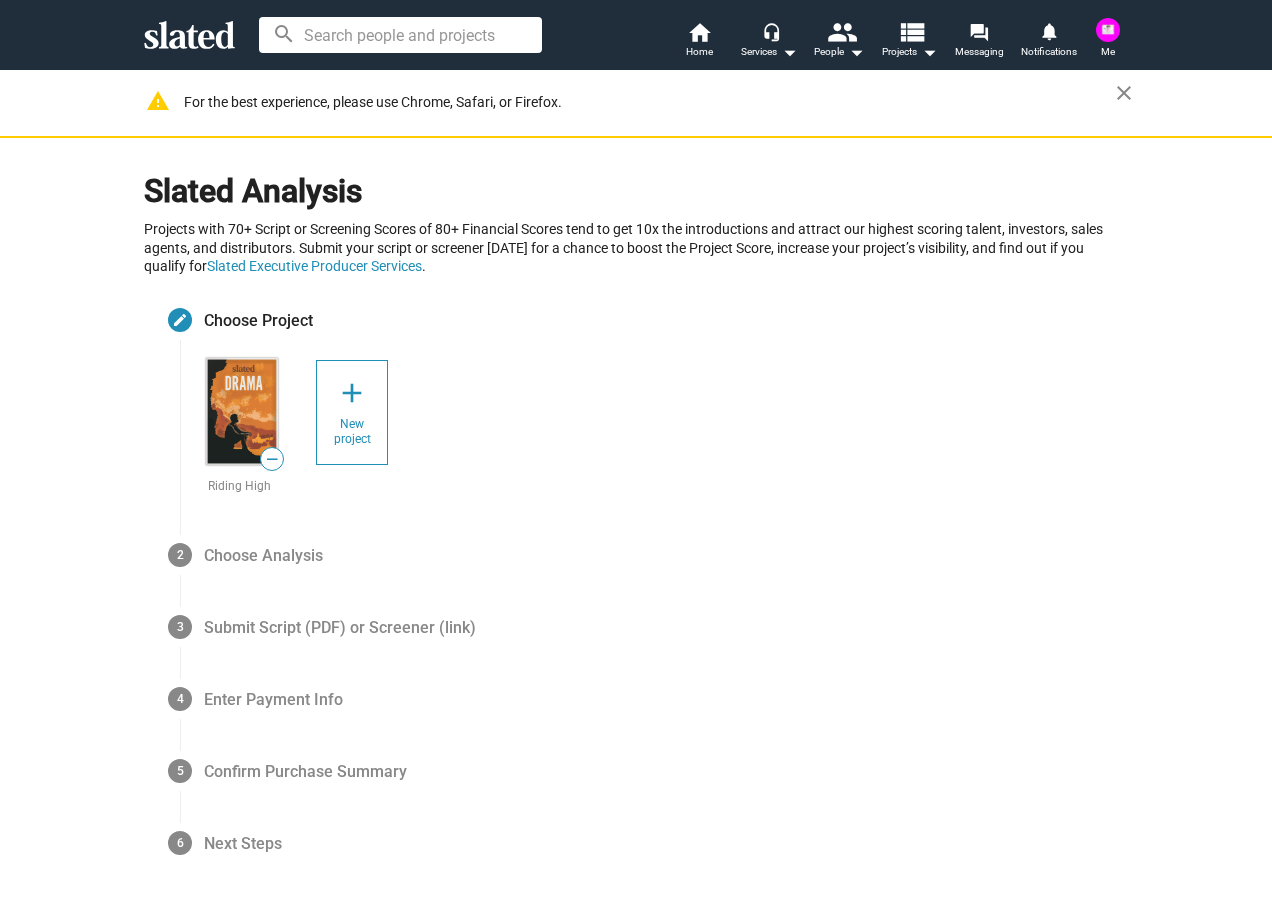 scroll, scrollTop: 0, scrollLeft: 0, axis: both 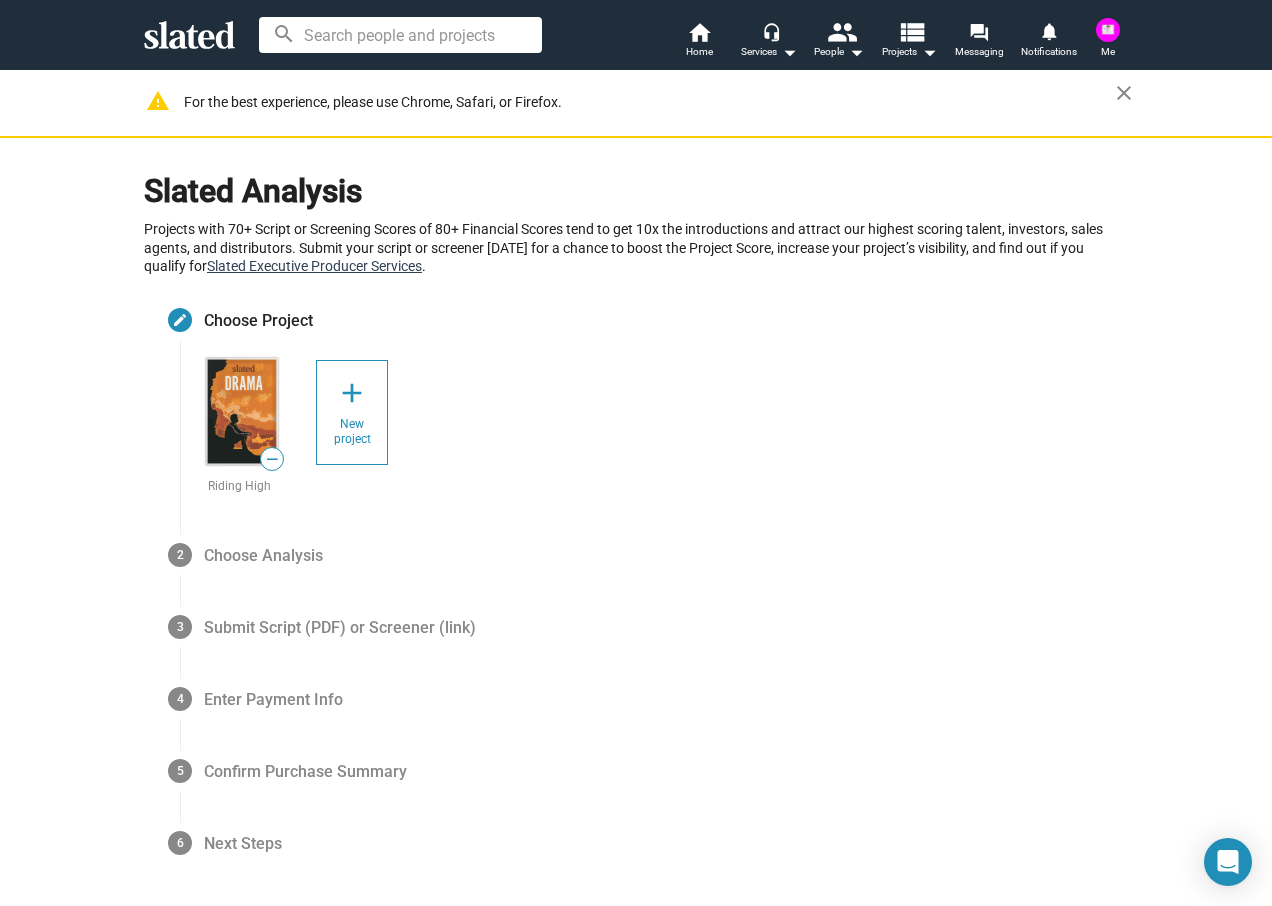 click on "Slated Executive Producer Services" 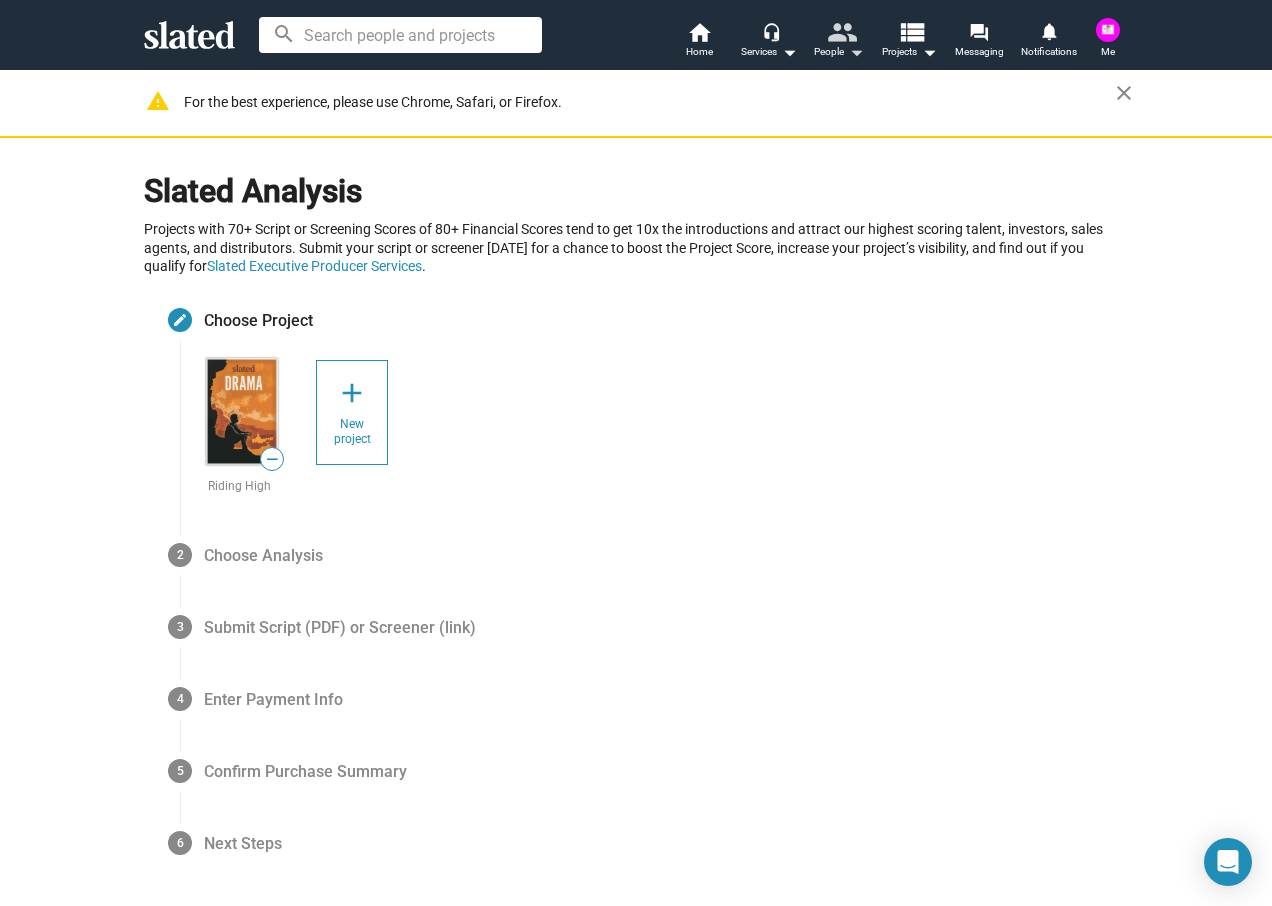 click on "people" at bounding box center (841, 31) 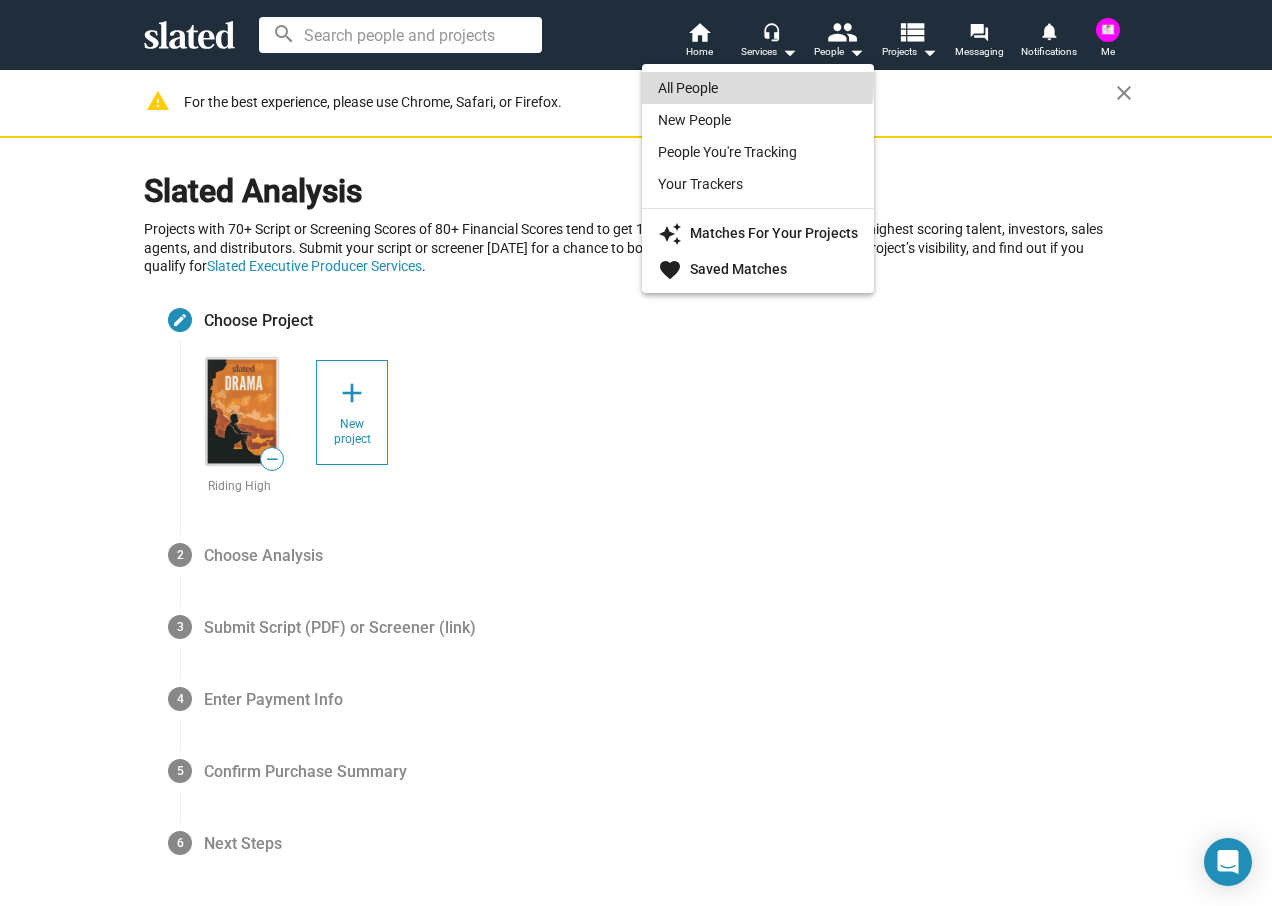 click on "All People" at bounding box center [758, 88] 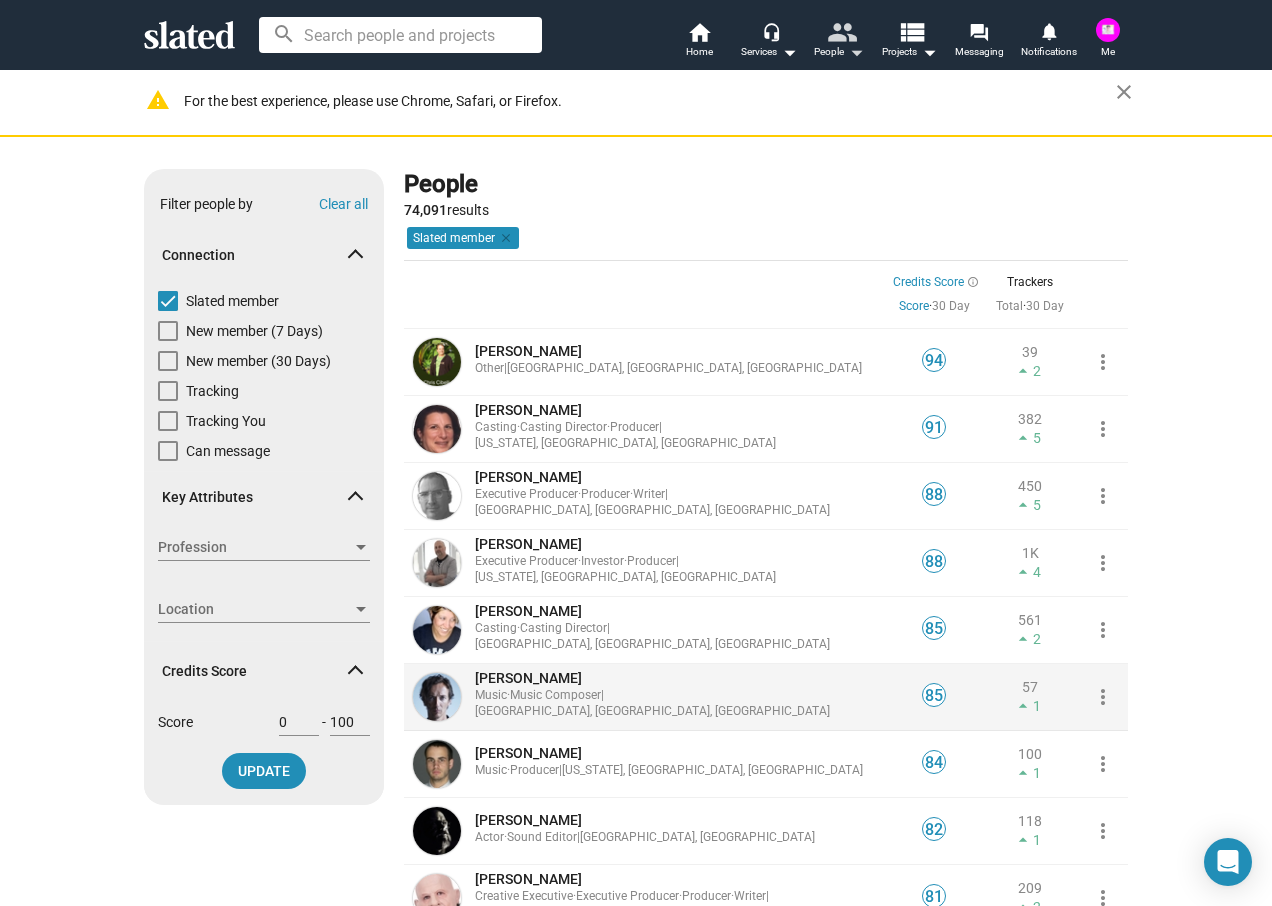 scroll, scrollTop: 0, scrollLeft: 0, axis: both 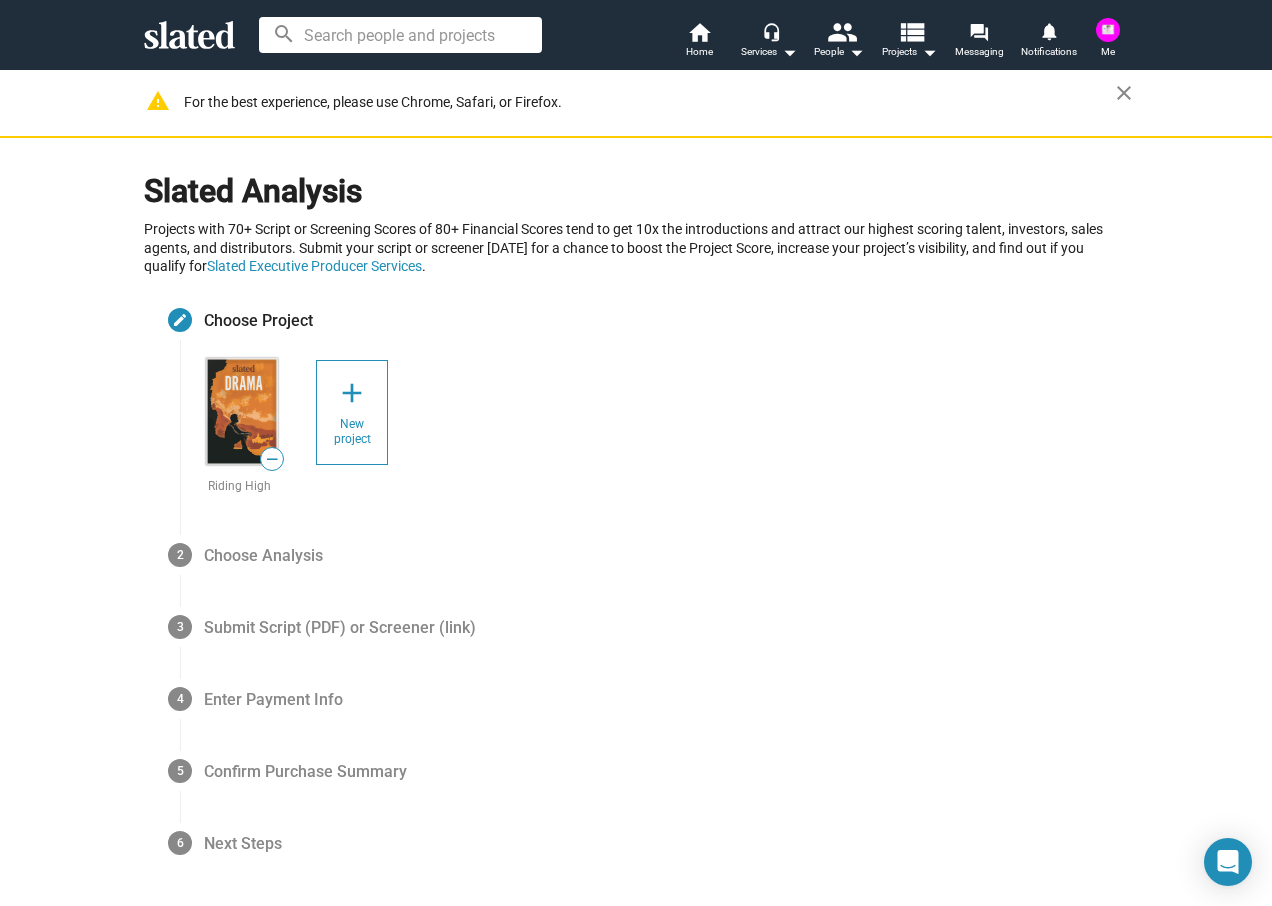 drag, startPoint x: 249, startPoint y: 384, endPoint x: 761, endPoint y: 377, distance: 512.04785 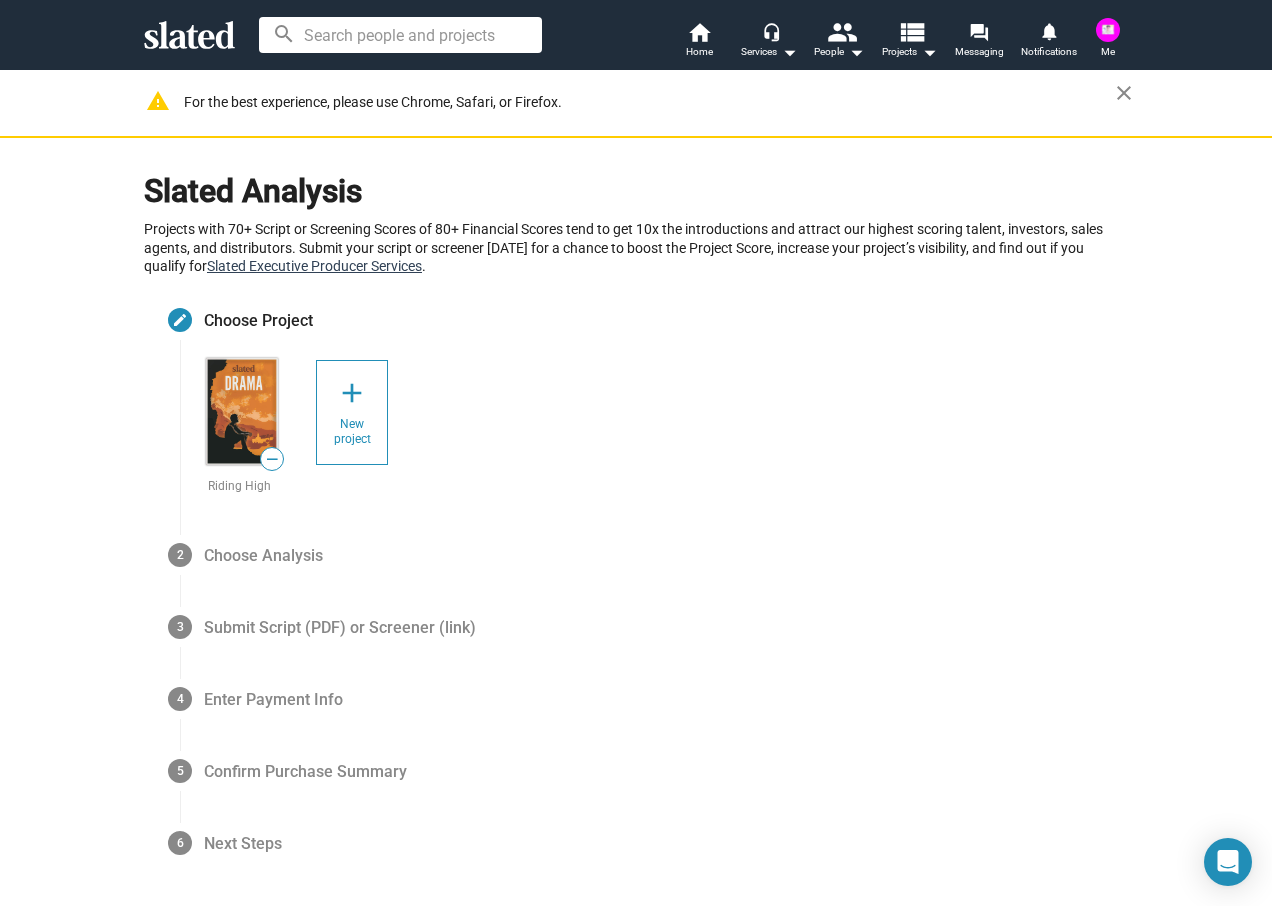 click on "Slated Executive Producer Services" 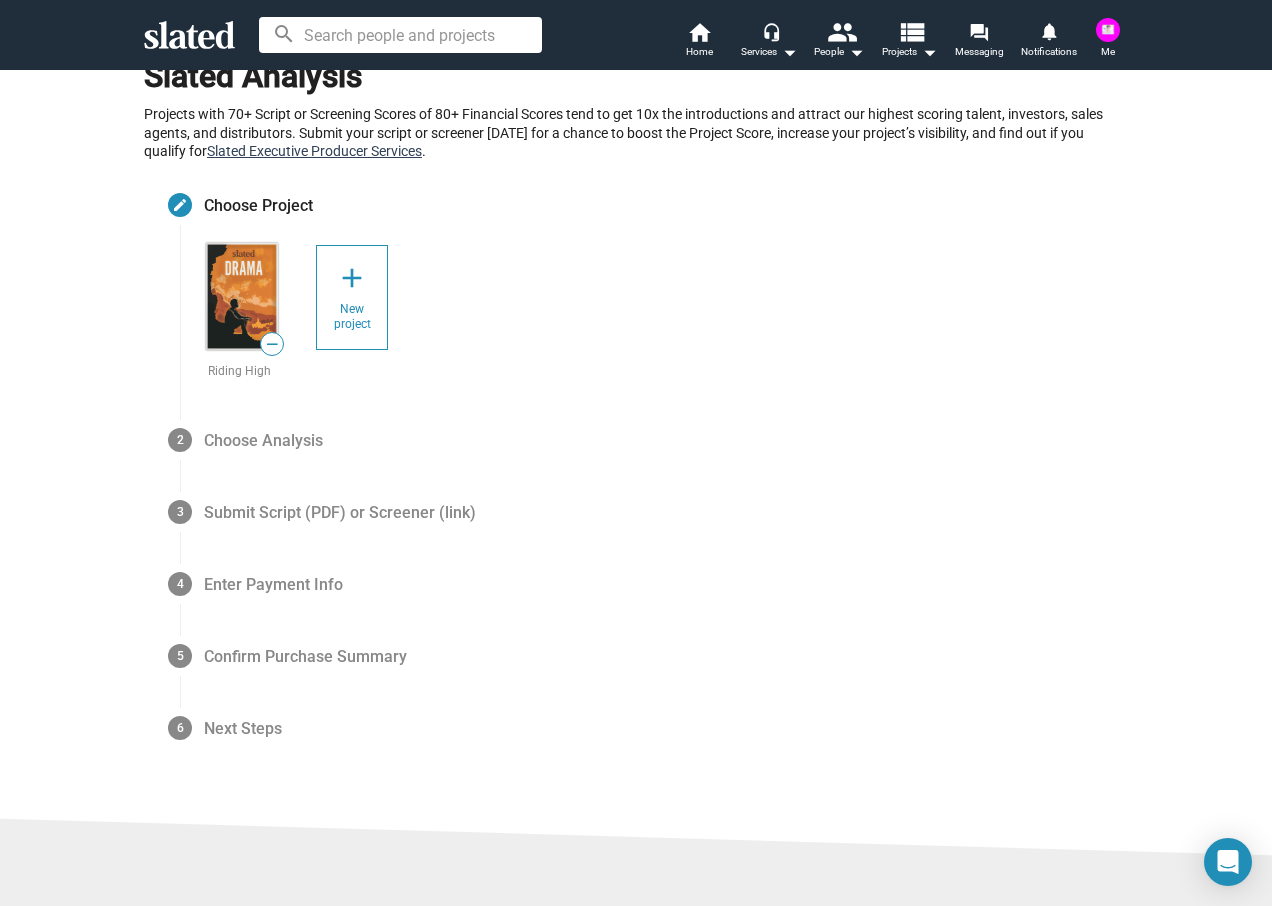 scroll, scrollTop: 44, scrollLeft: 0, axis: vertical 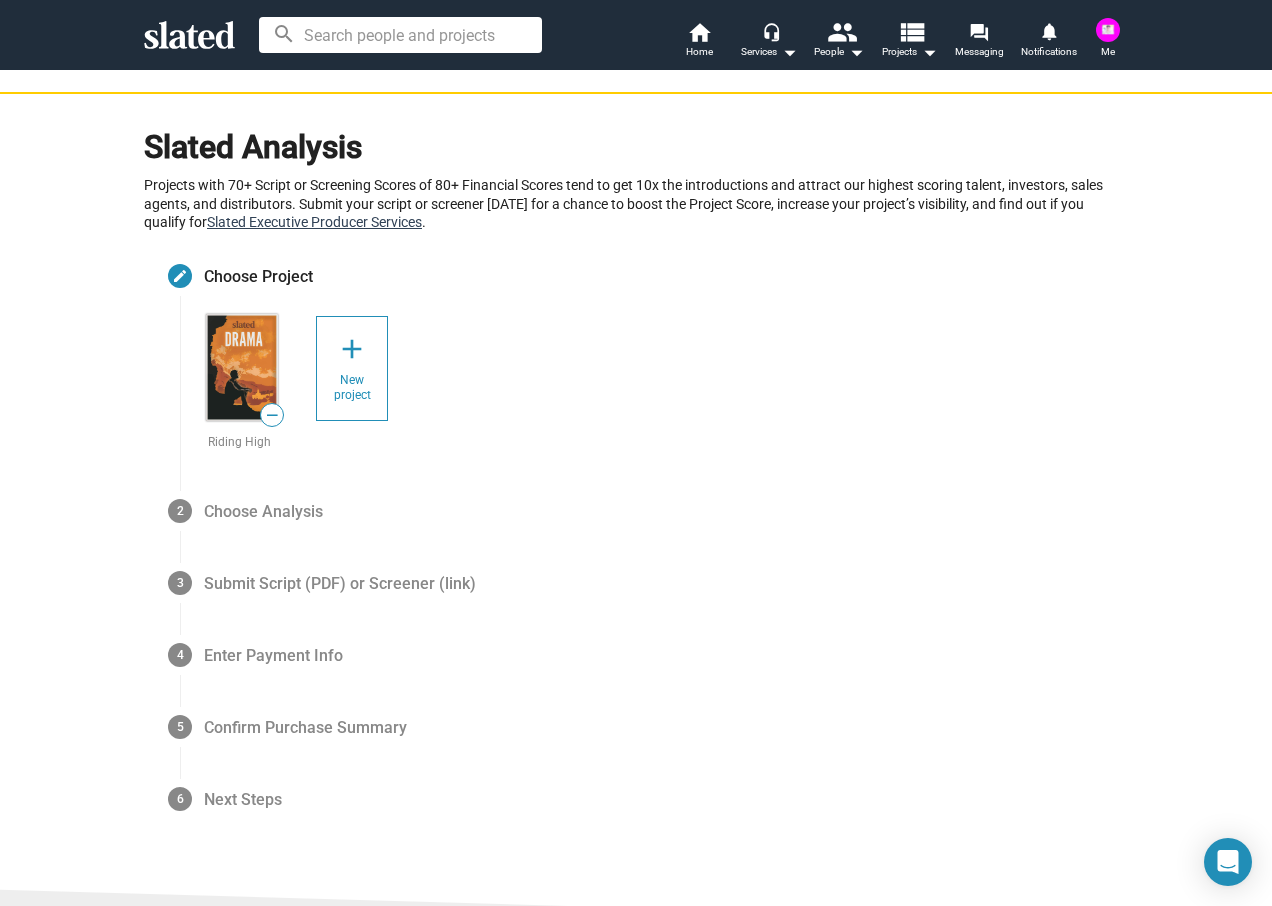 click on "Slated Executive Producer Services" 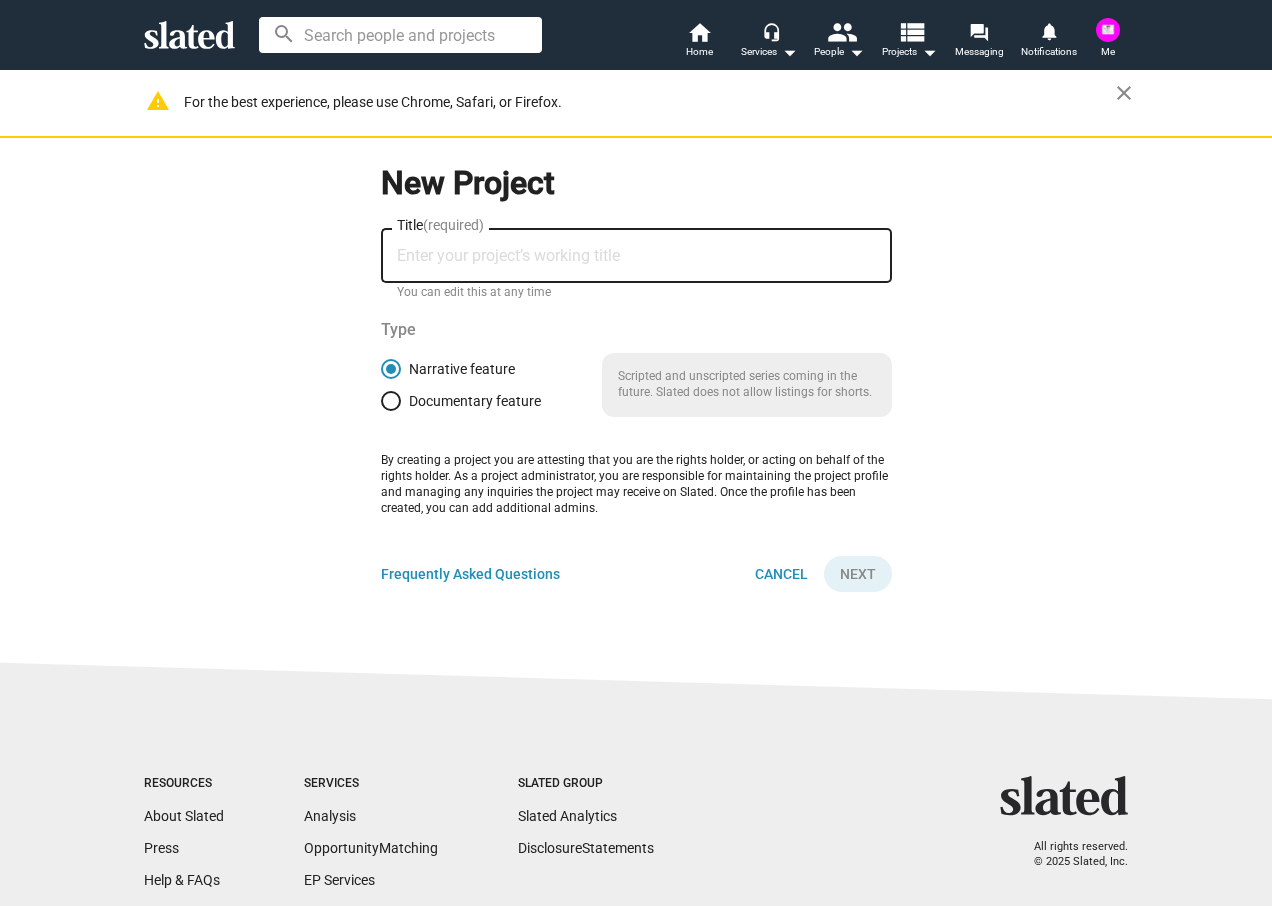 scroll, scrollTop: 0, scrollLeft: 0, axis: both 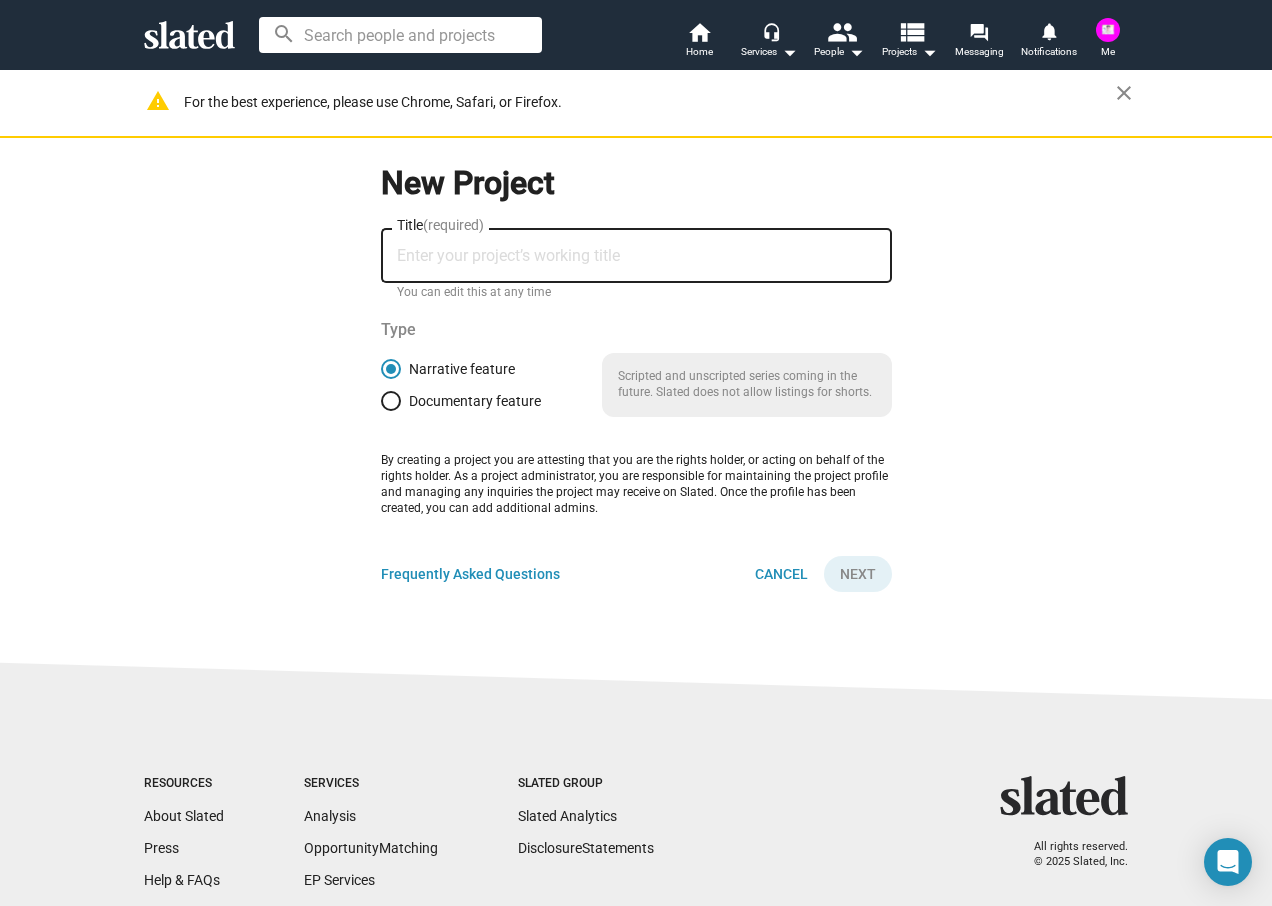 click on "Title  (required)" at bounding box center [636, 256] 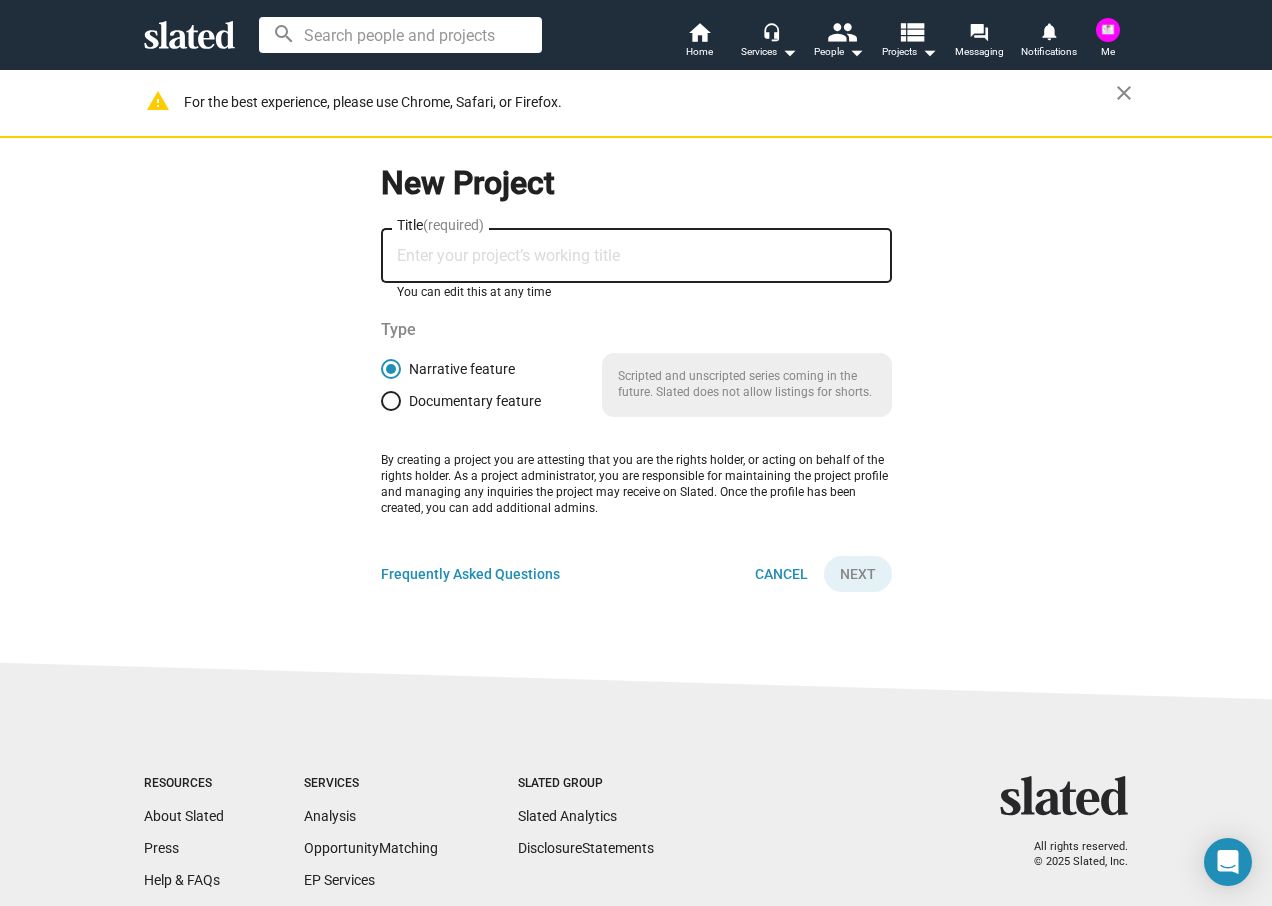 type on "Riding High" 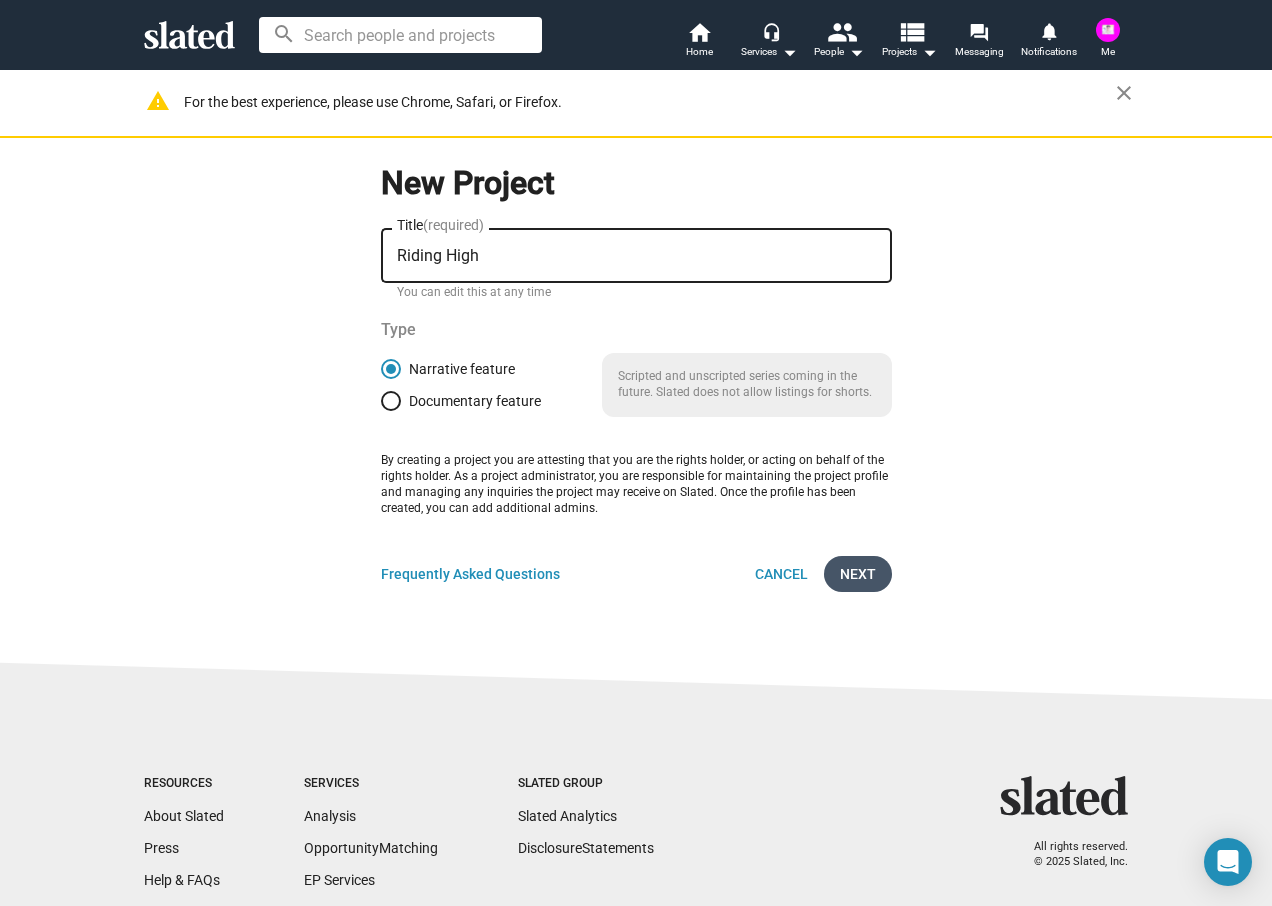 click on "Next" 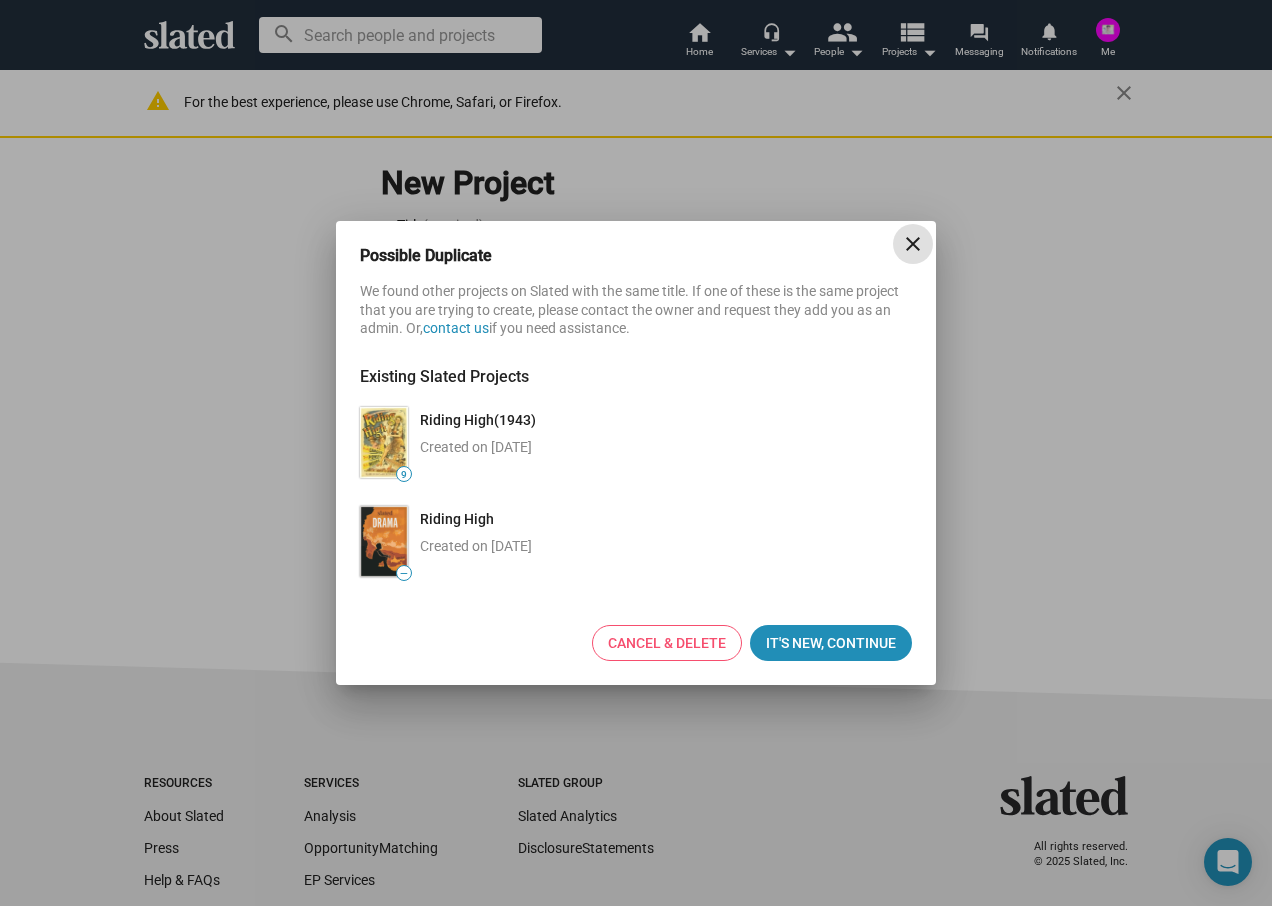 click on "Created on [DATE]" at bounding box center [476, 546] 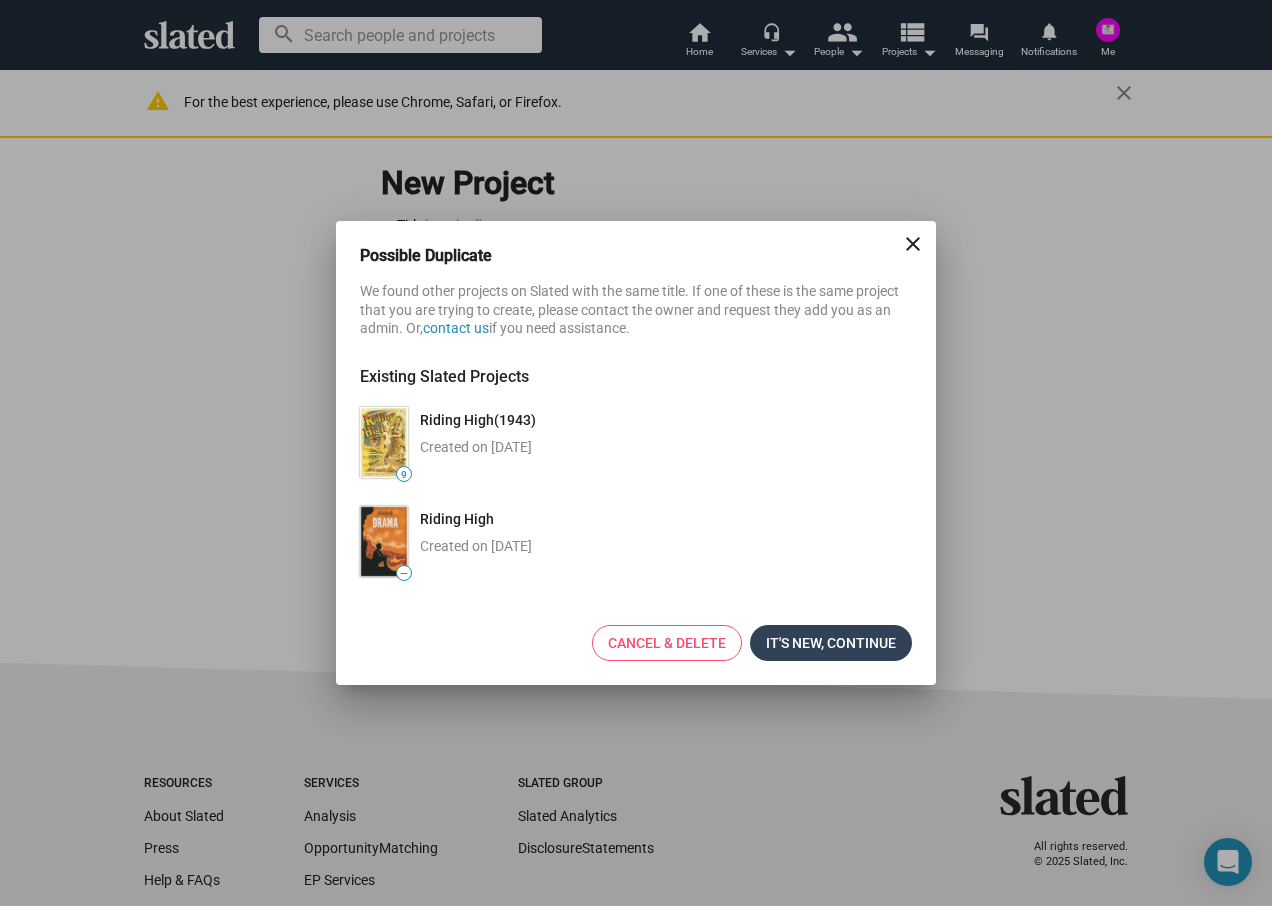click on "It's new, continue" at bounding box center (831, 643) 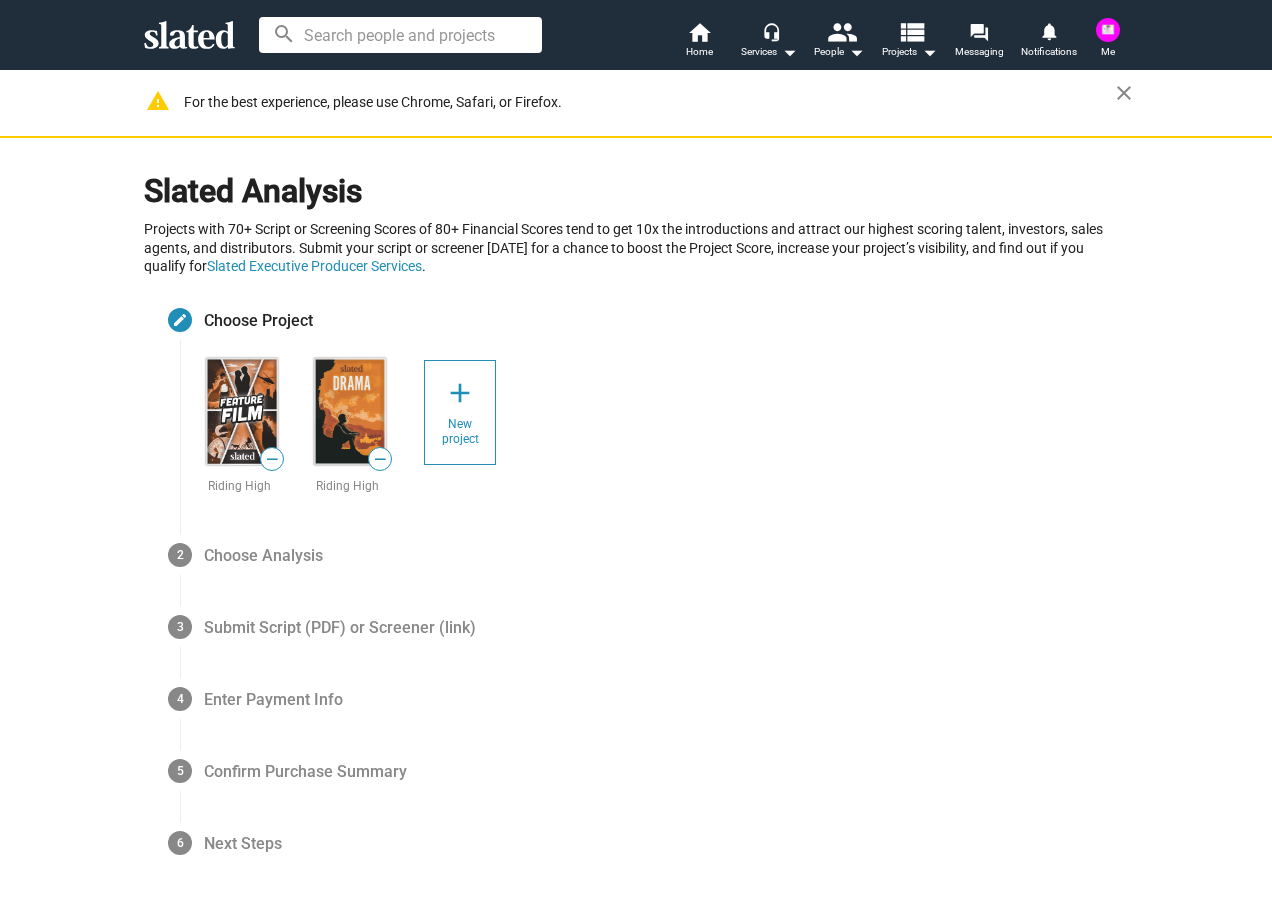 scroll, scrollTop: 0, scrollLeft: 0, axis: both 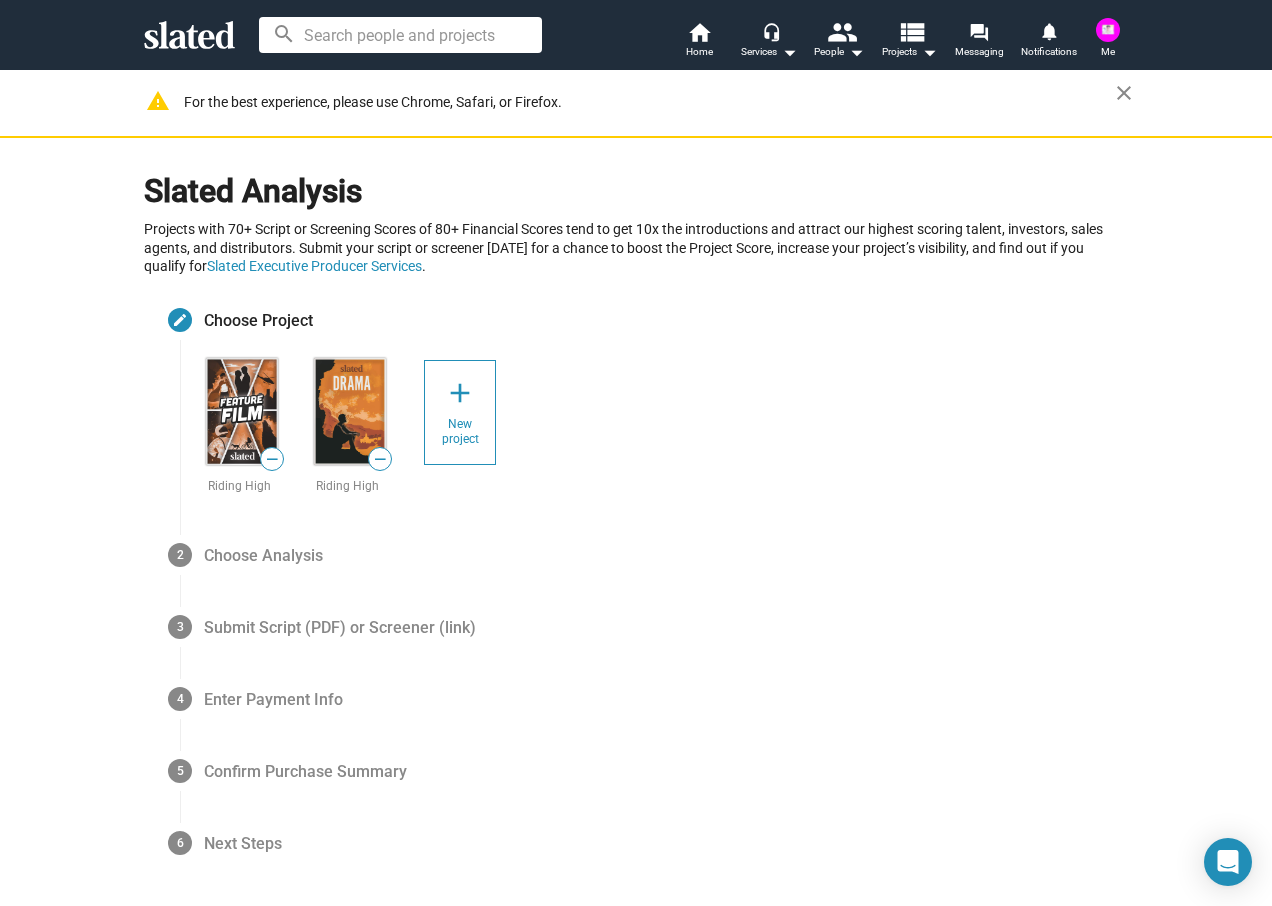 click on "—" at bounding box center [272, 459] 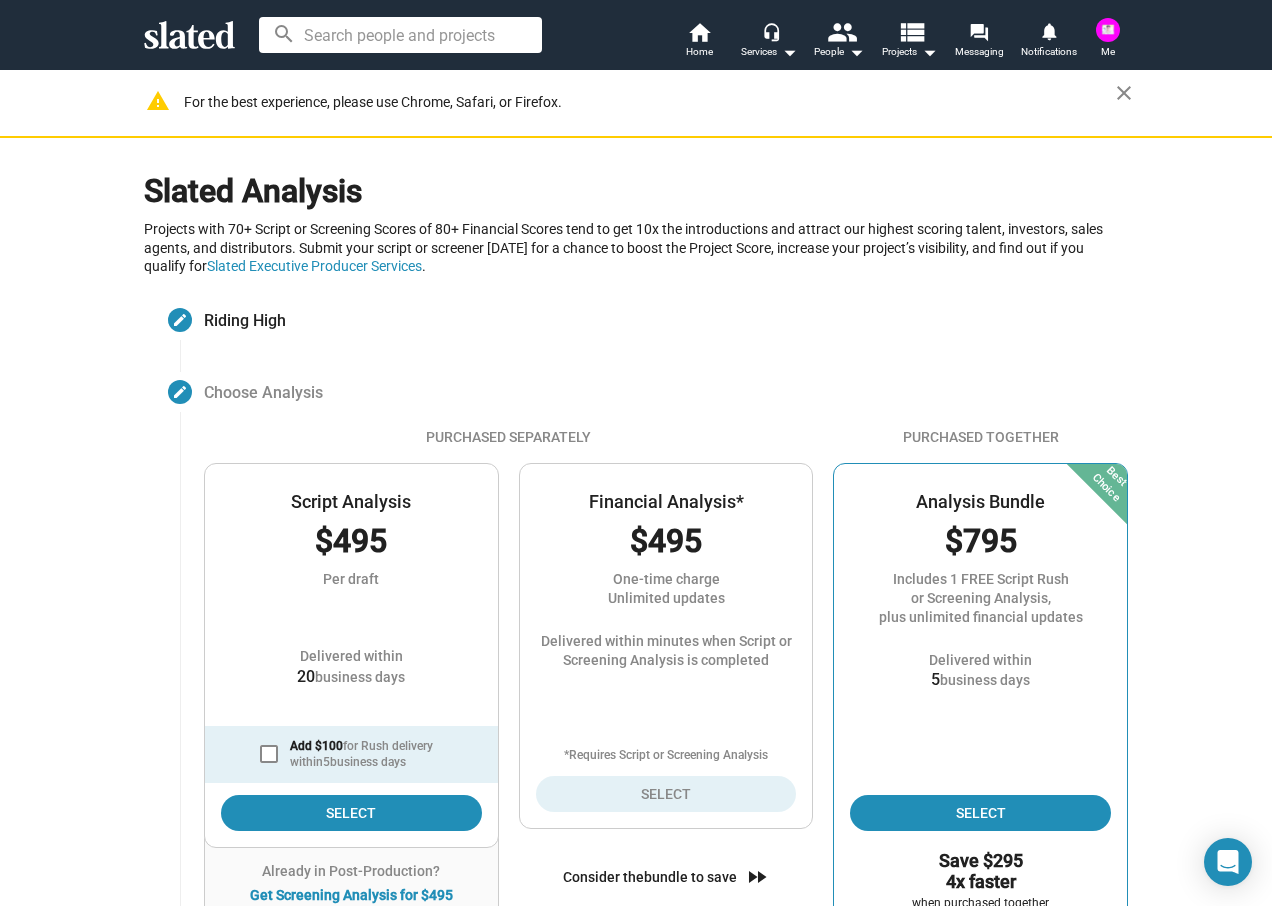 drag, startPoint x: 260, startPoint y: 466, endPoint x: 940, endPoint y: 333, distance: 692.8845 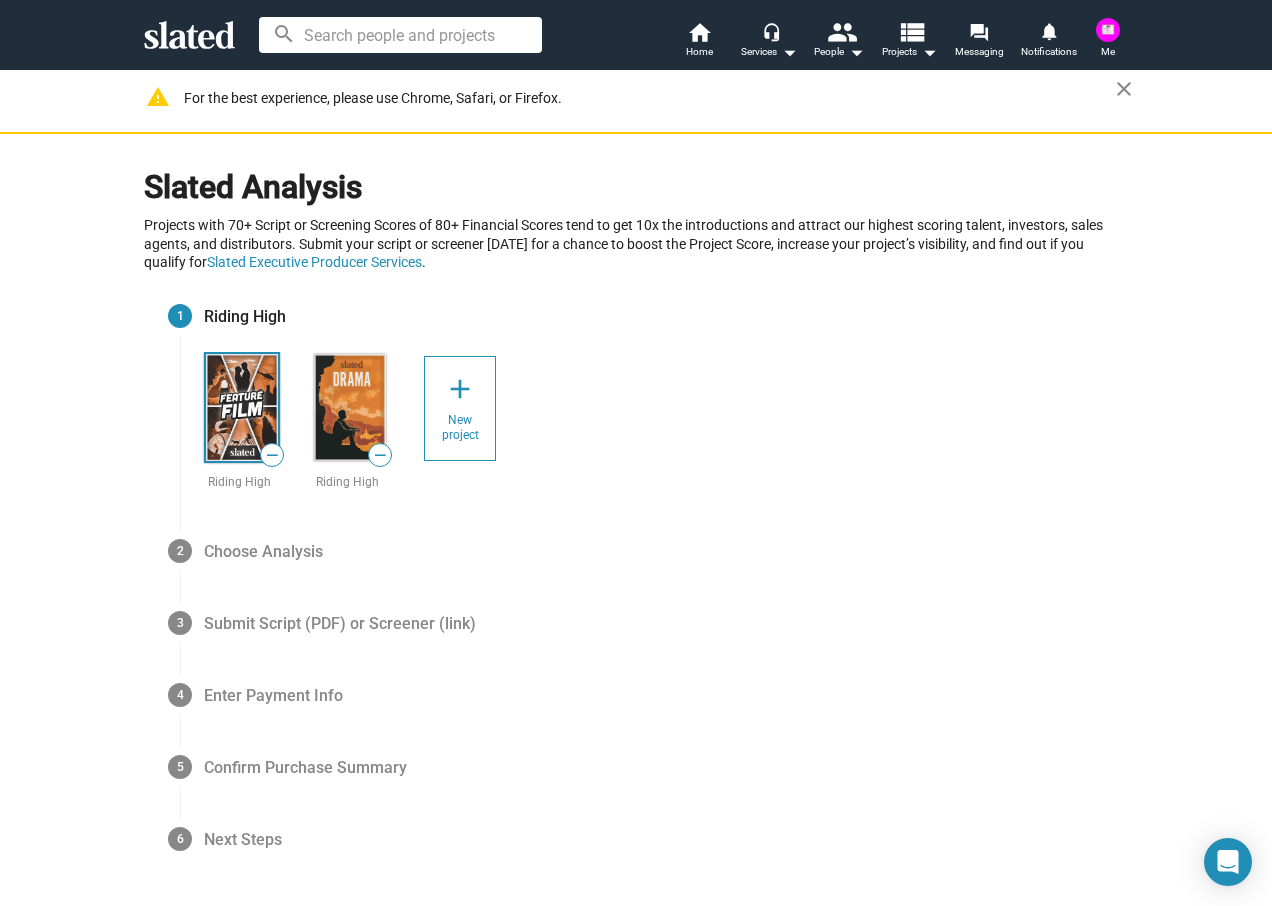 scroll, scrollTop: 0, scrollLeft: 0, axis: both 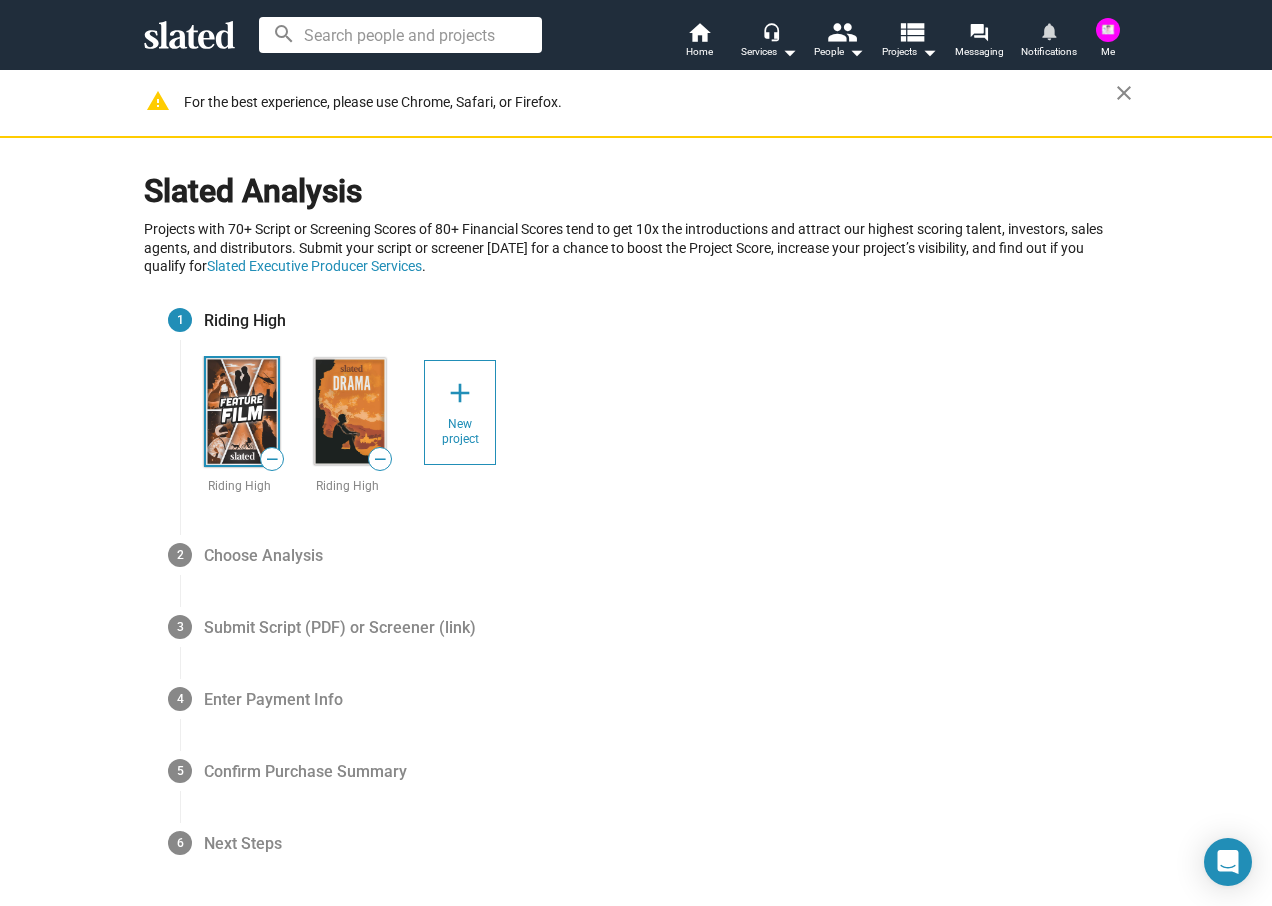 click on "notifications" at bounding box center (1048, 30) 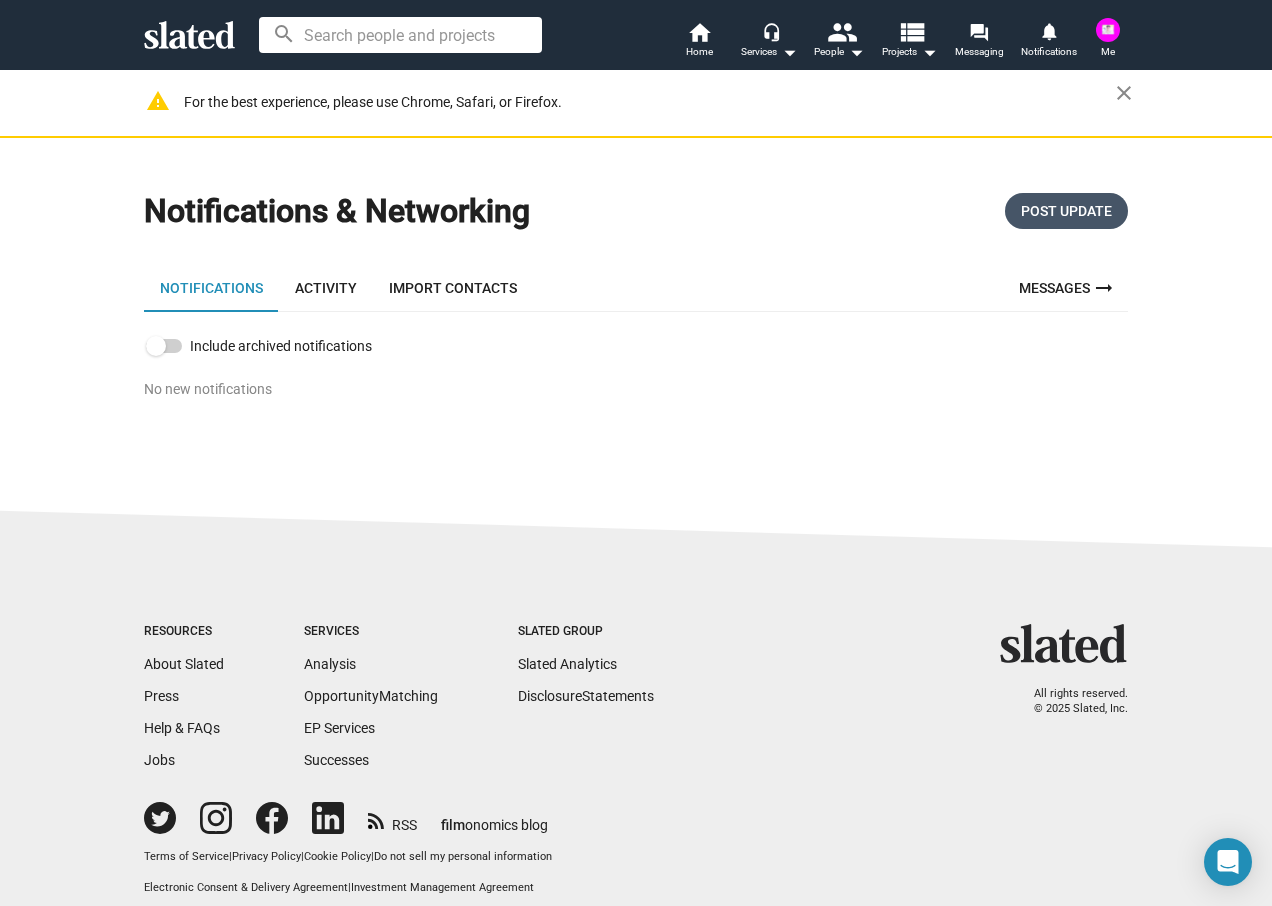 click on "Post Update" 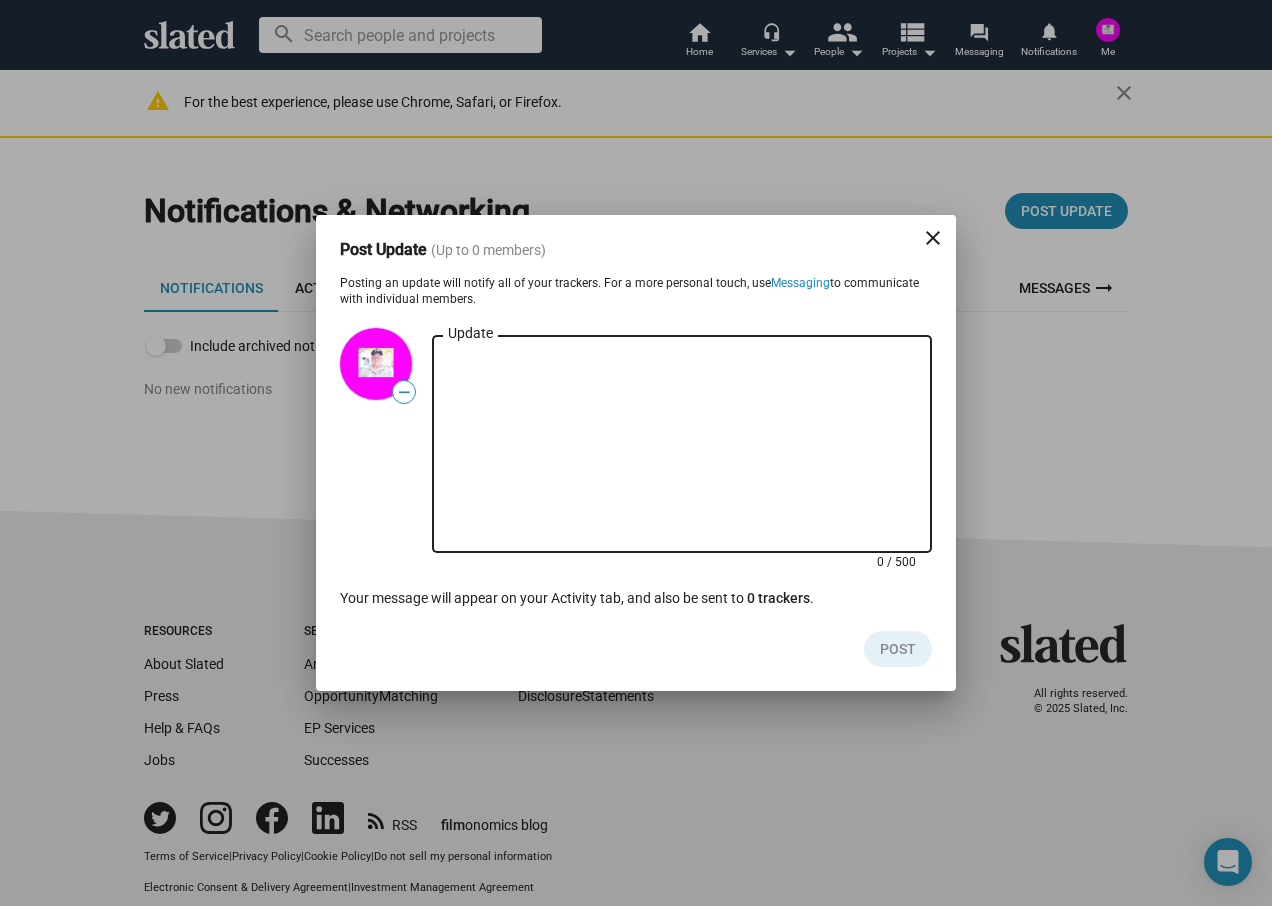 click on "Update" at bounding box center (682, 445) 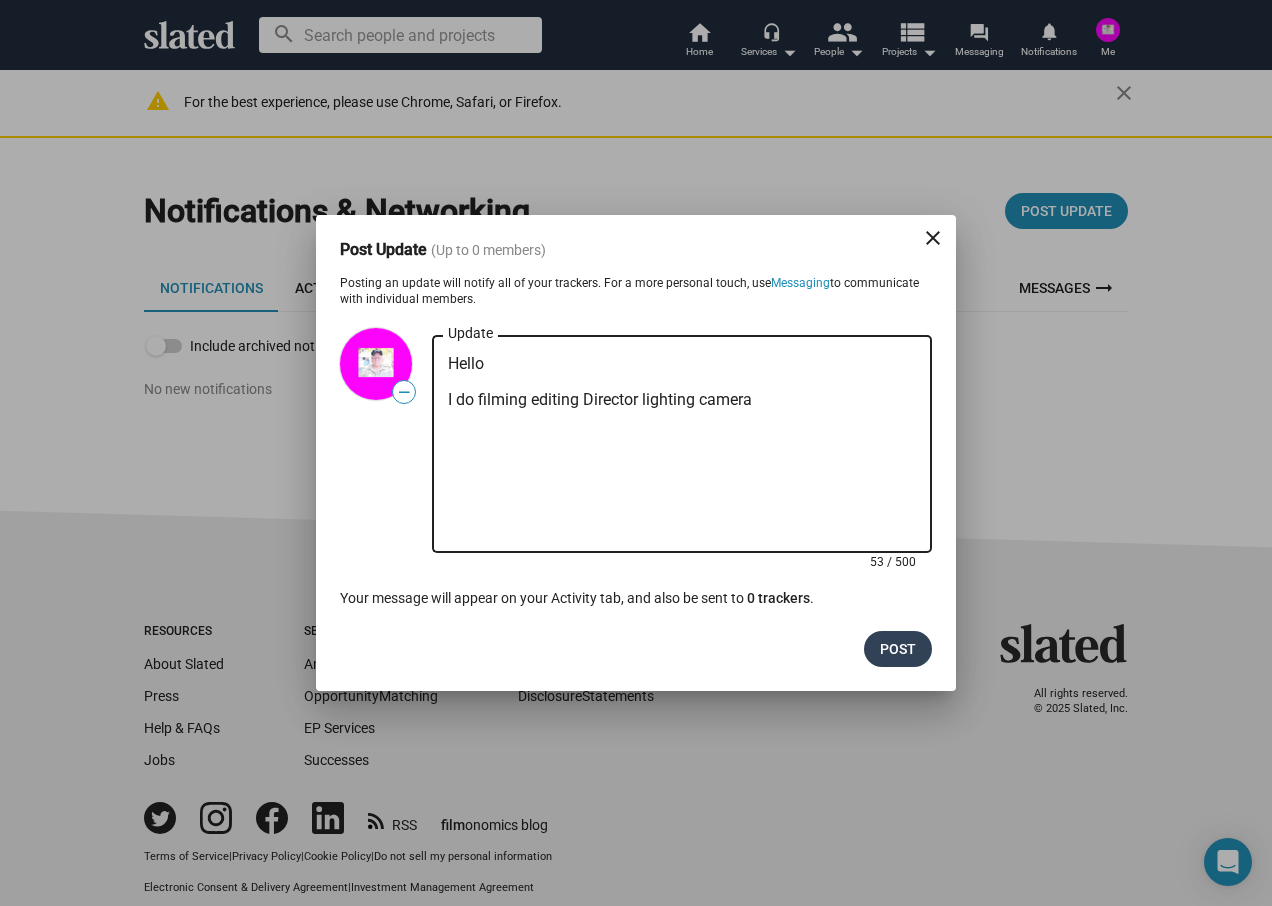 type on "Hello
I do filming editing Director lighting camera" 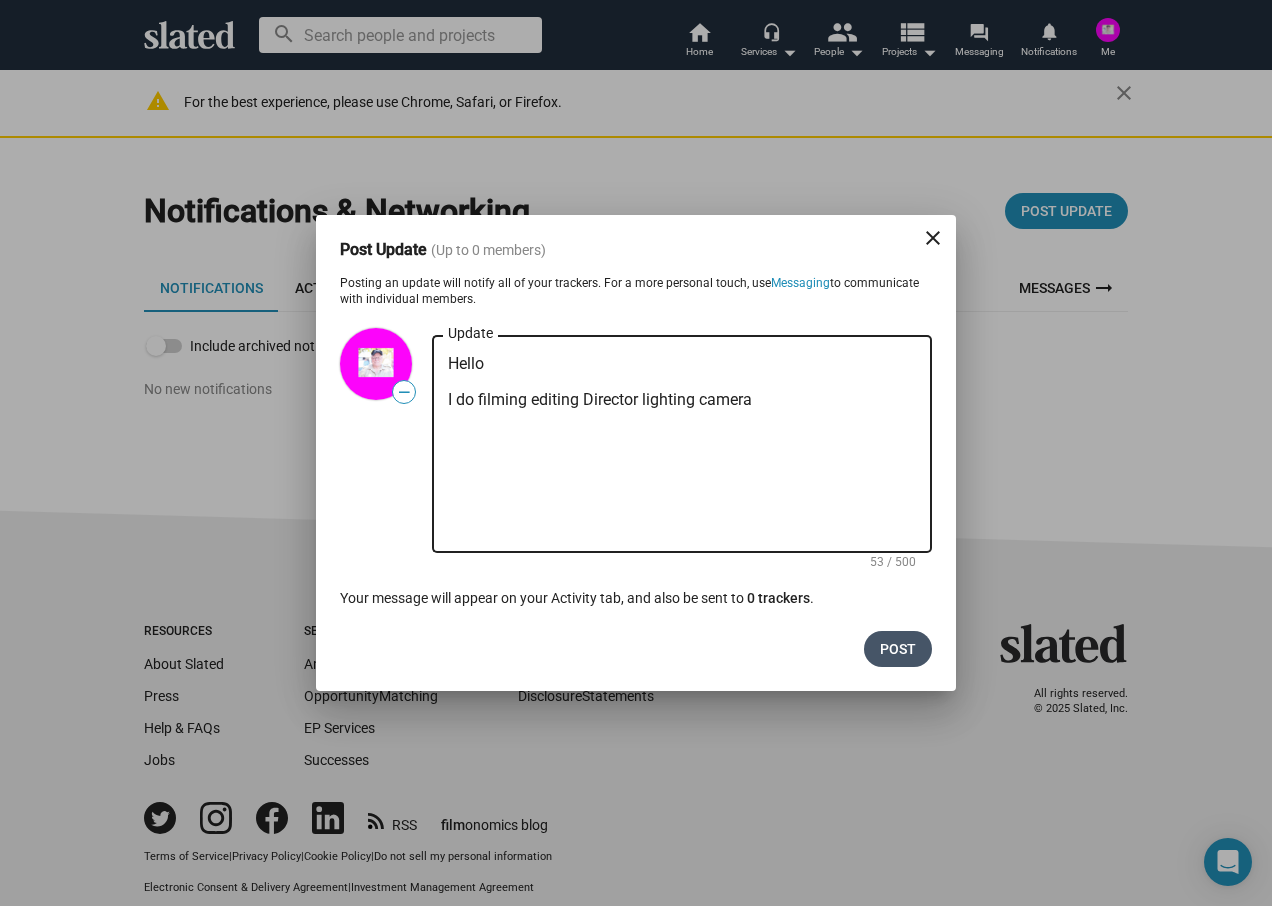 click on "Post" at bounding box center [898, 649] 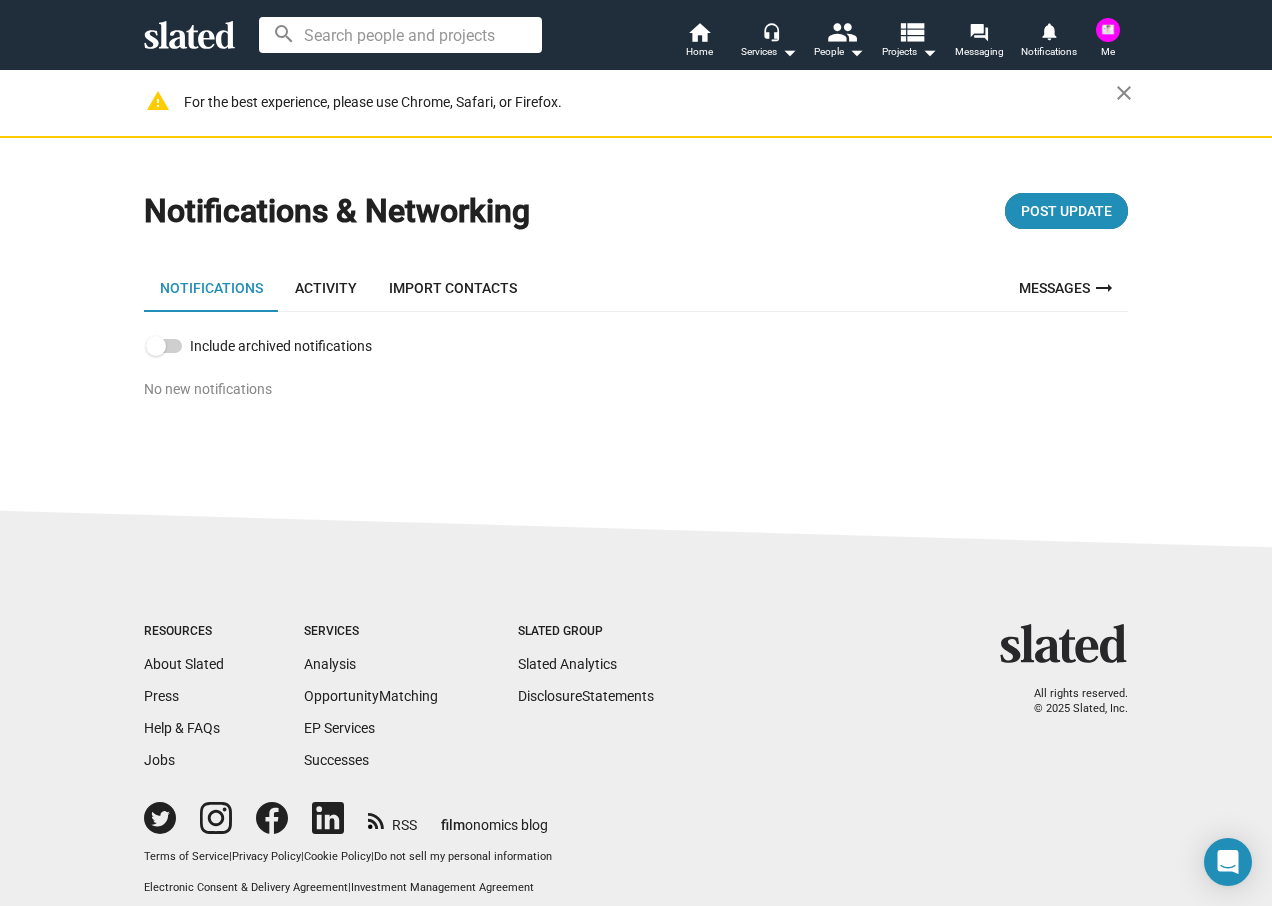 click on "Post Update" 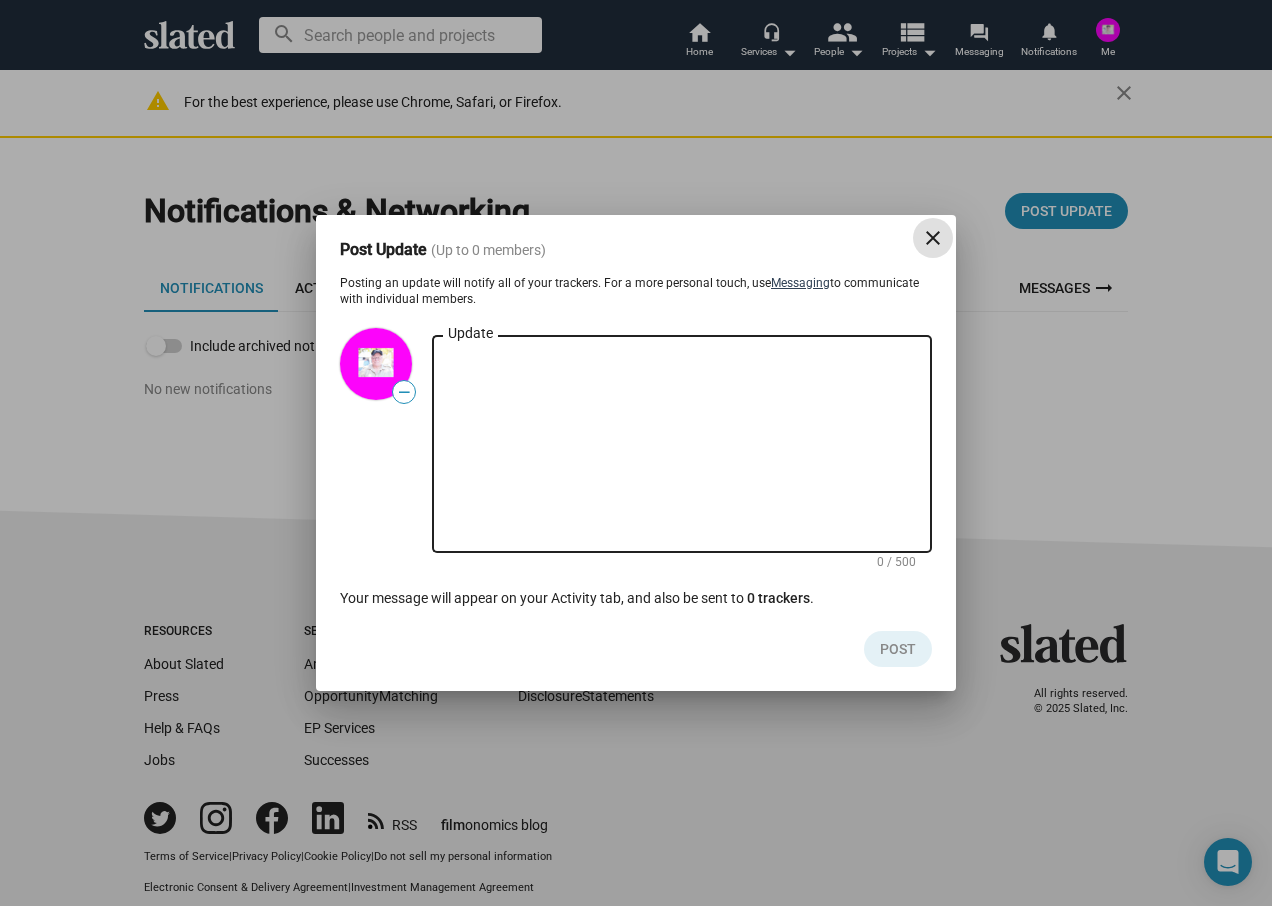 click on "Messaging" at bounding box center (800, 283) 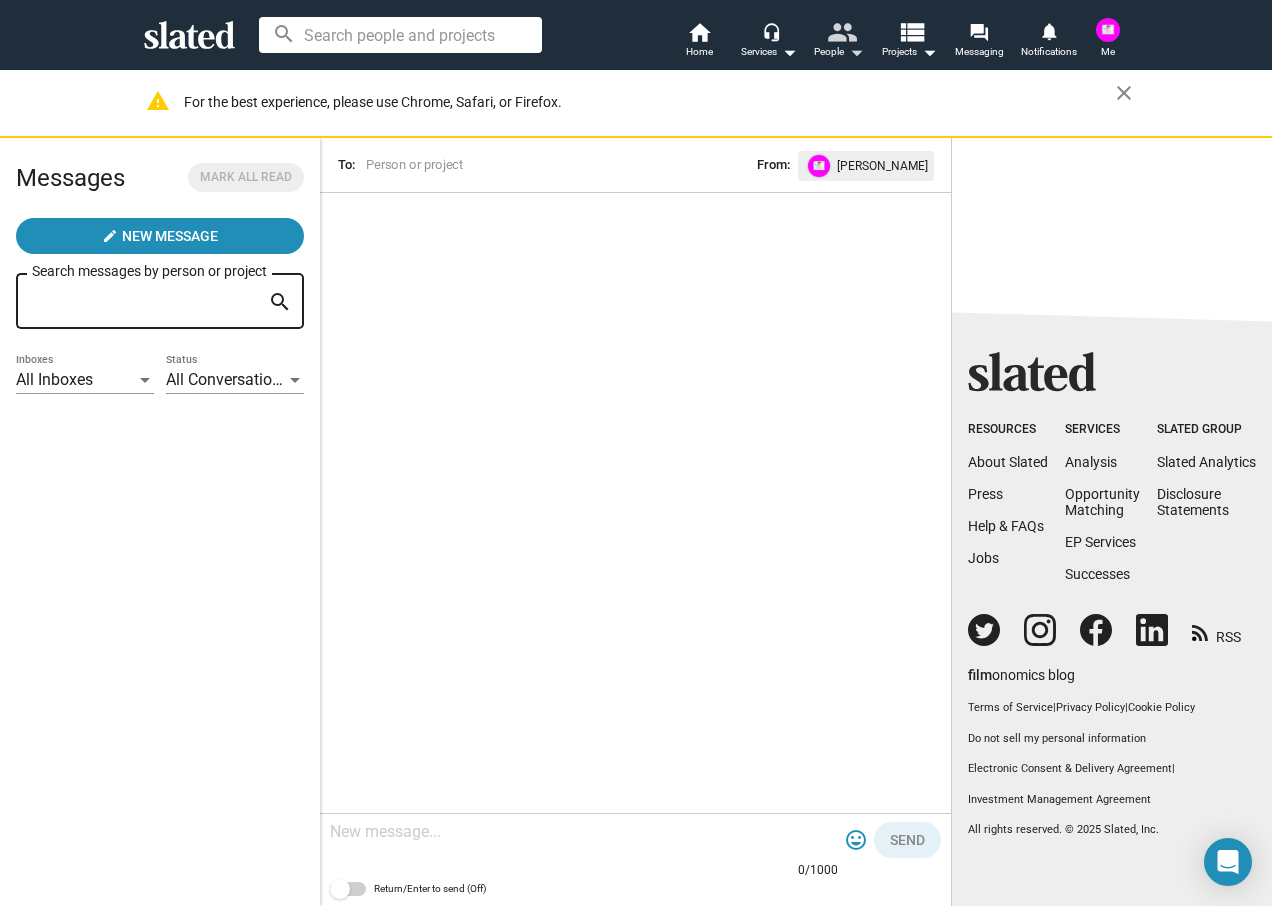 click on "people" at bounding box center (841, 31) 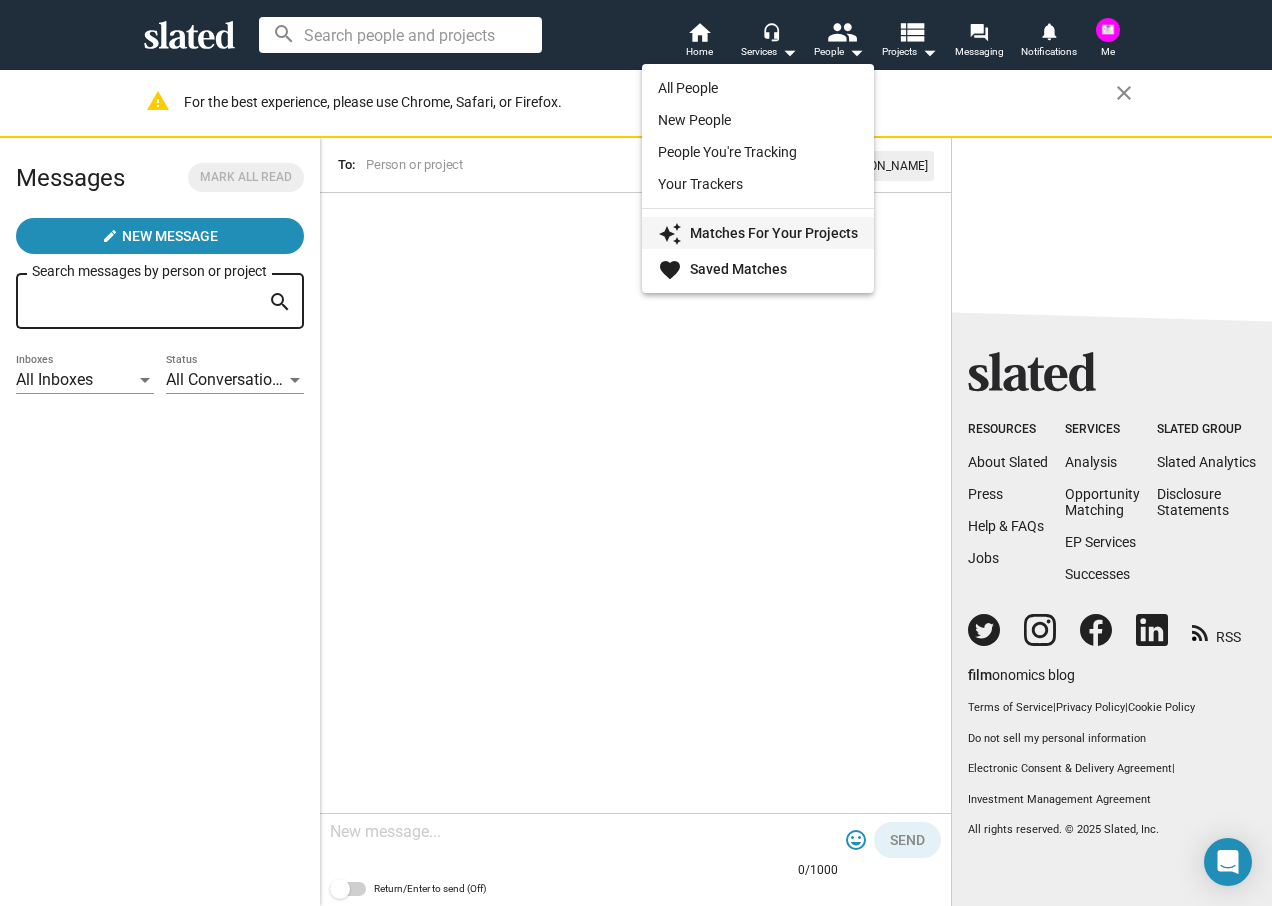 click on "Matches For Your Projects" at bounding box center [774, 233] 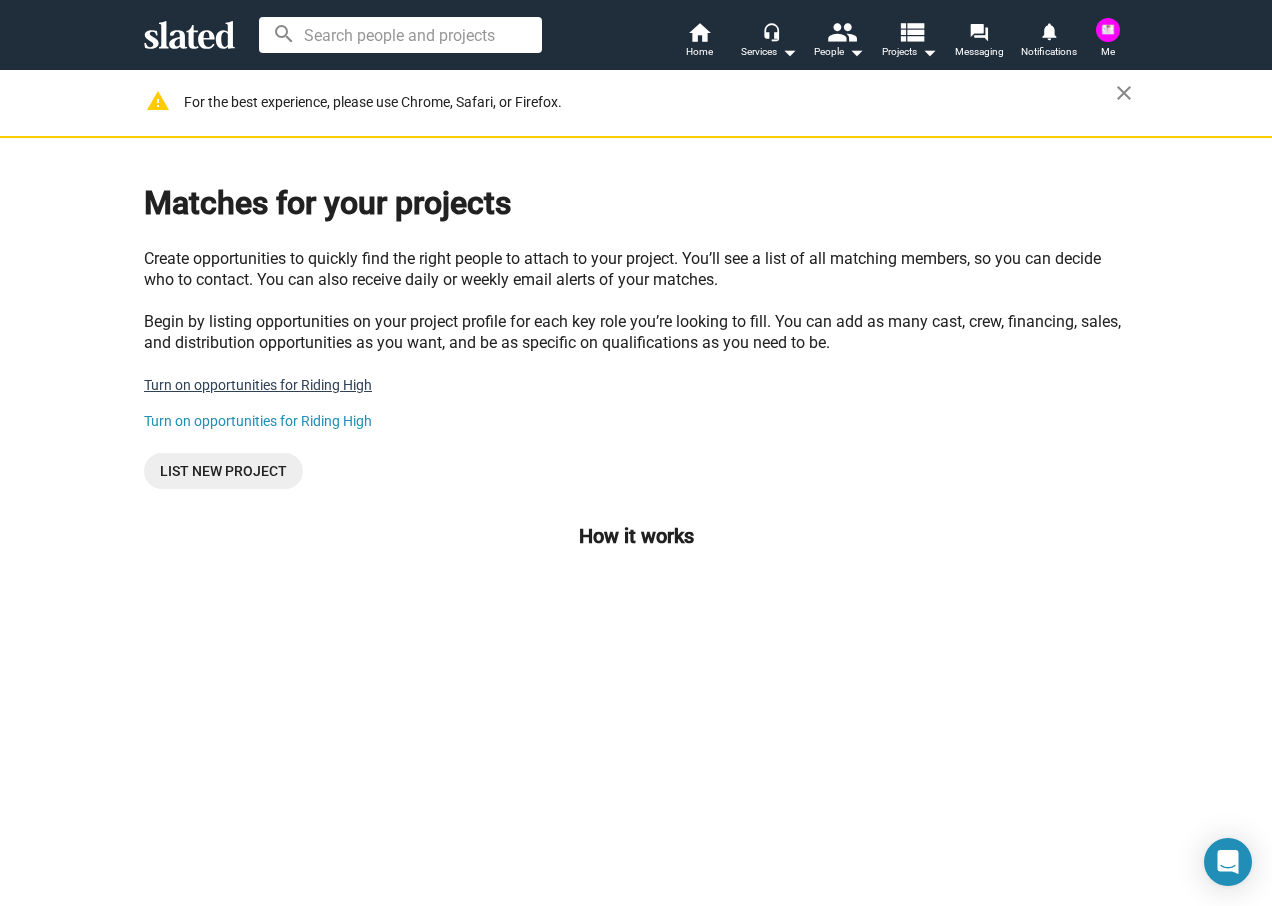 click on "Turn on opportunities for Riding High" 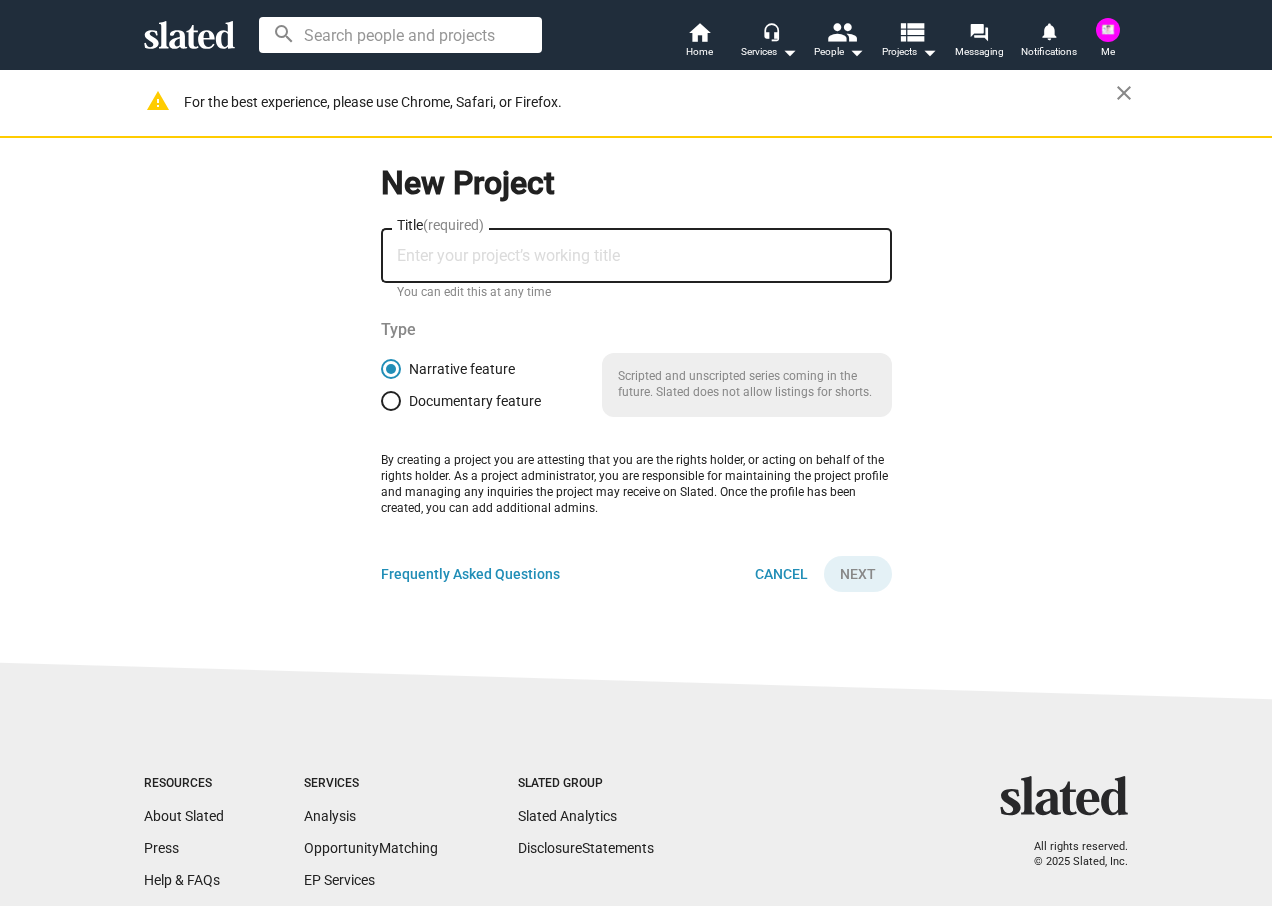 scroll, scrollTop: 0, scrollLeft: 0, axis: both 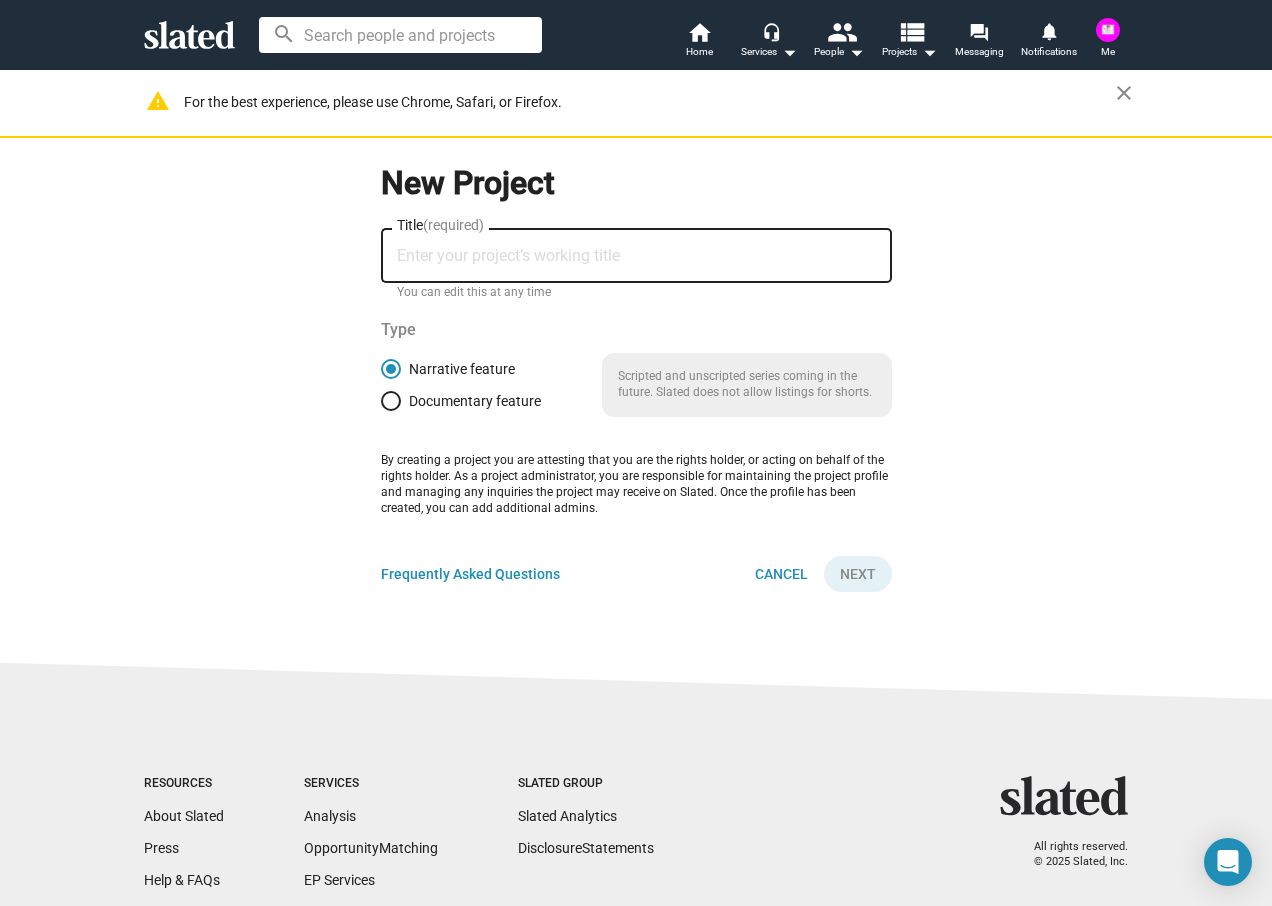 click on "Title  (required)" at bounding box center [636, 256] 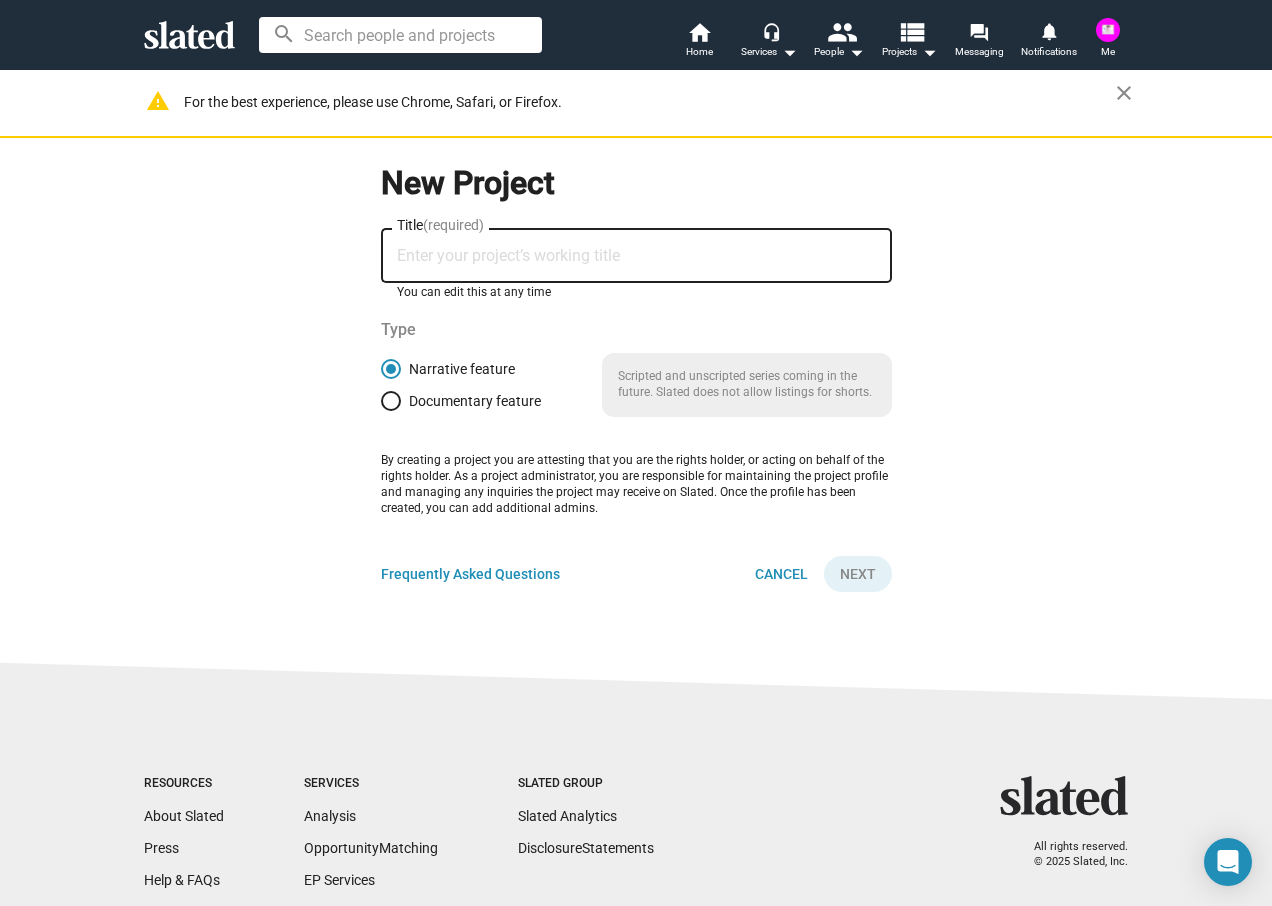 type on "Riding High" 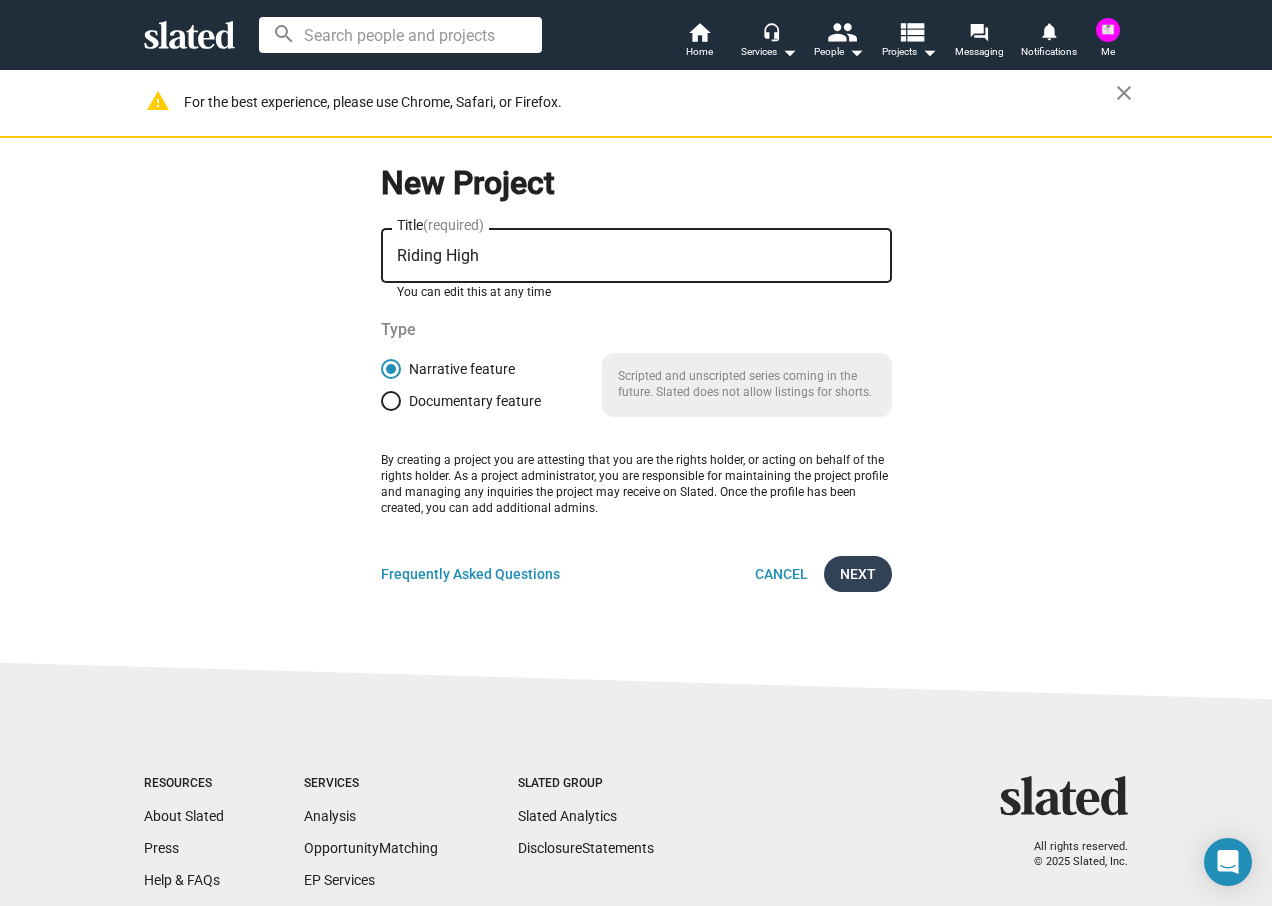 click on "Next" 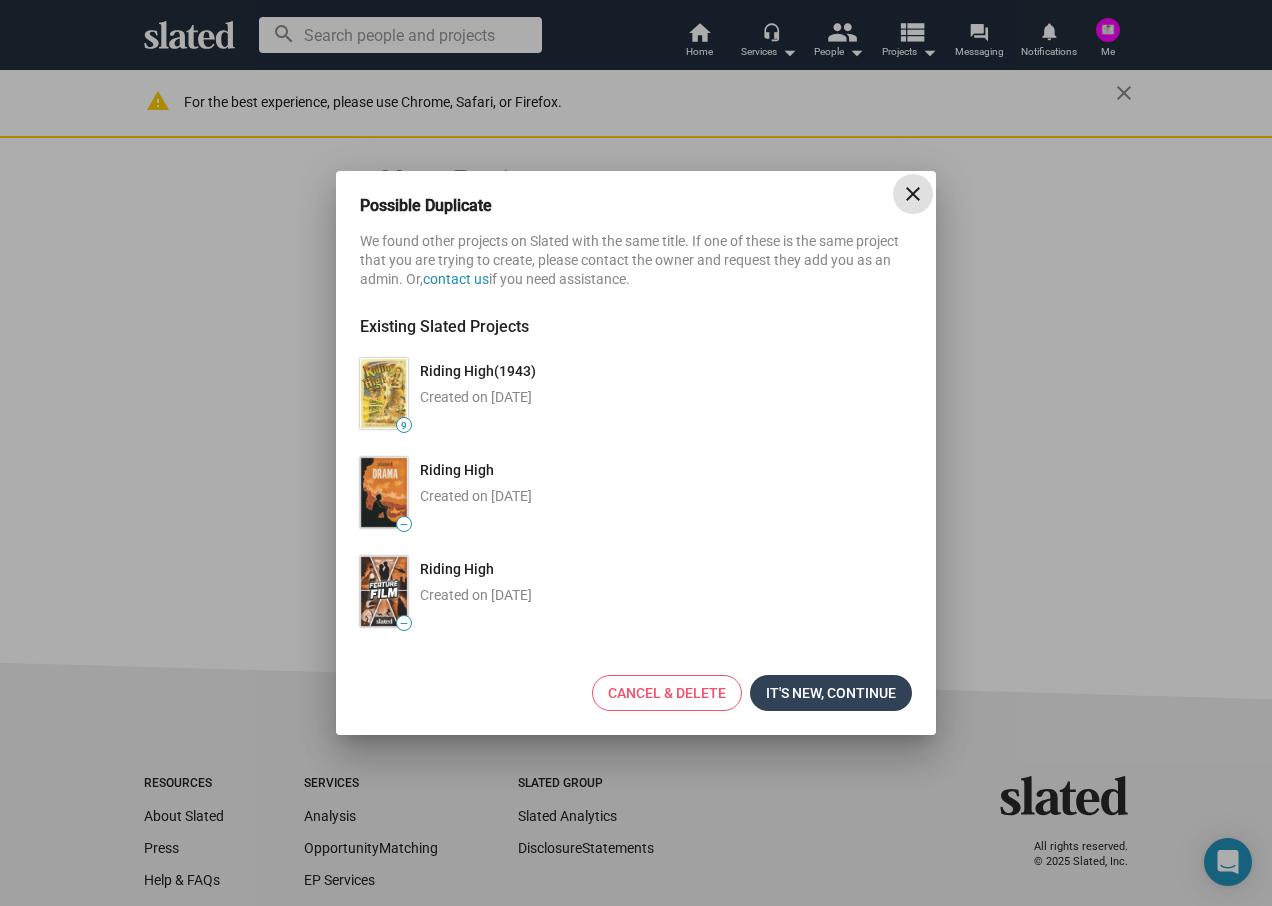 click on "It's new, continue" at bounding box center (831, 693) 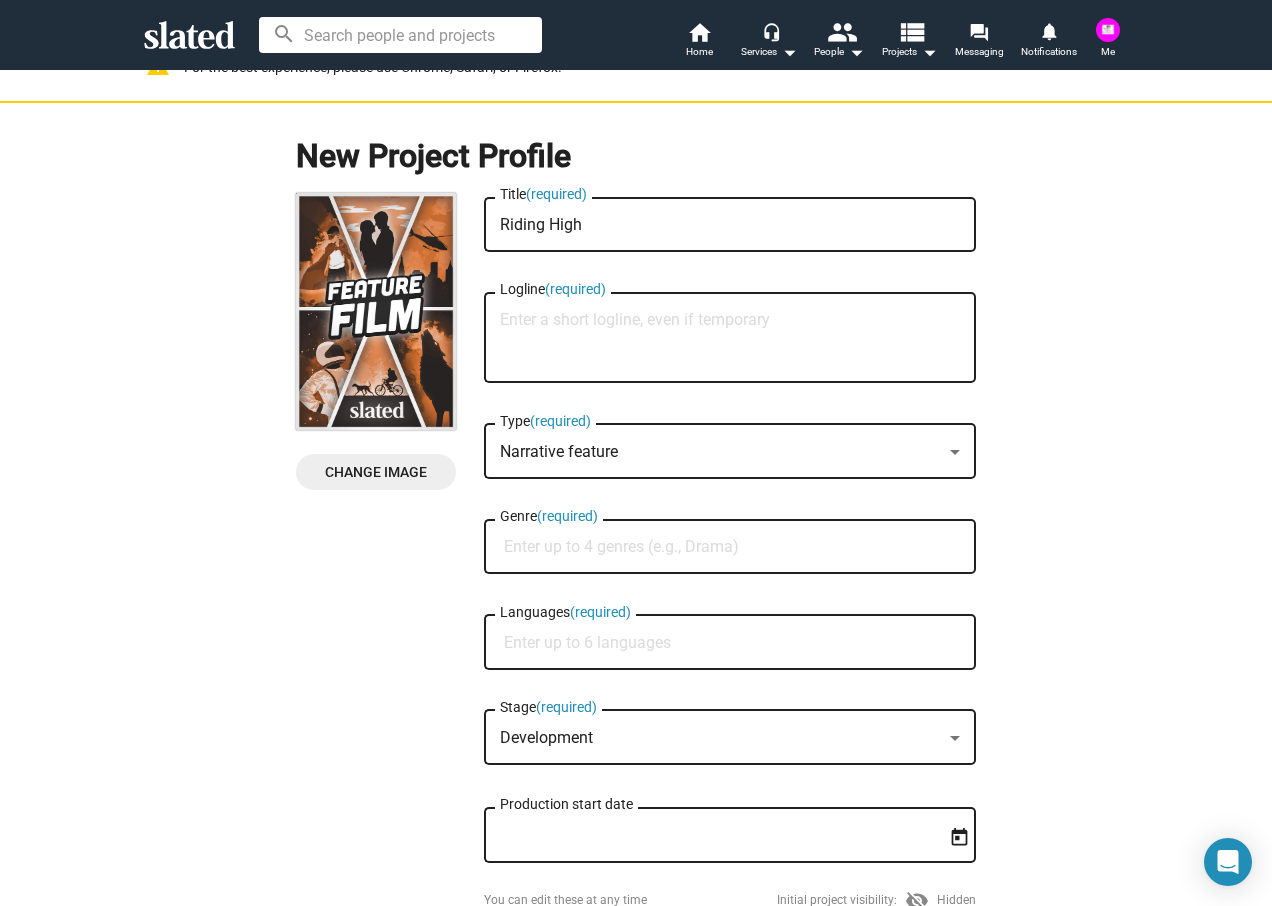 scroll, scrollTop: 0, scrollLeft: 0, axis: both 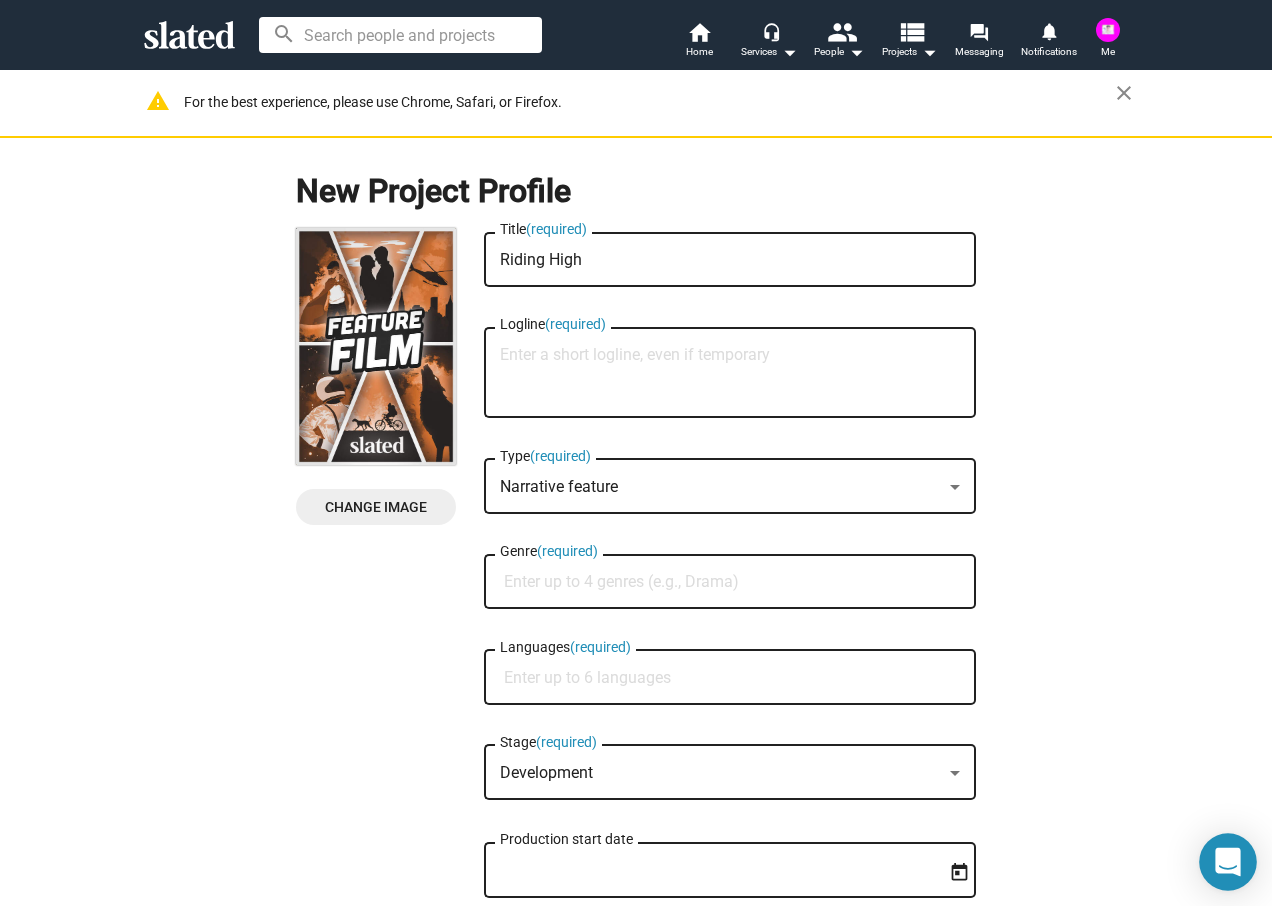click 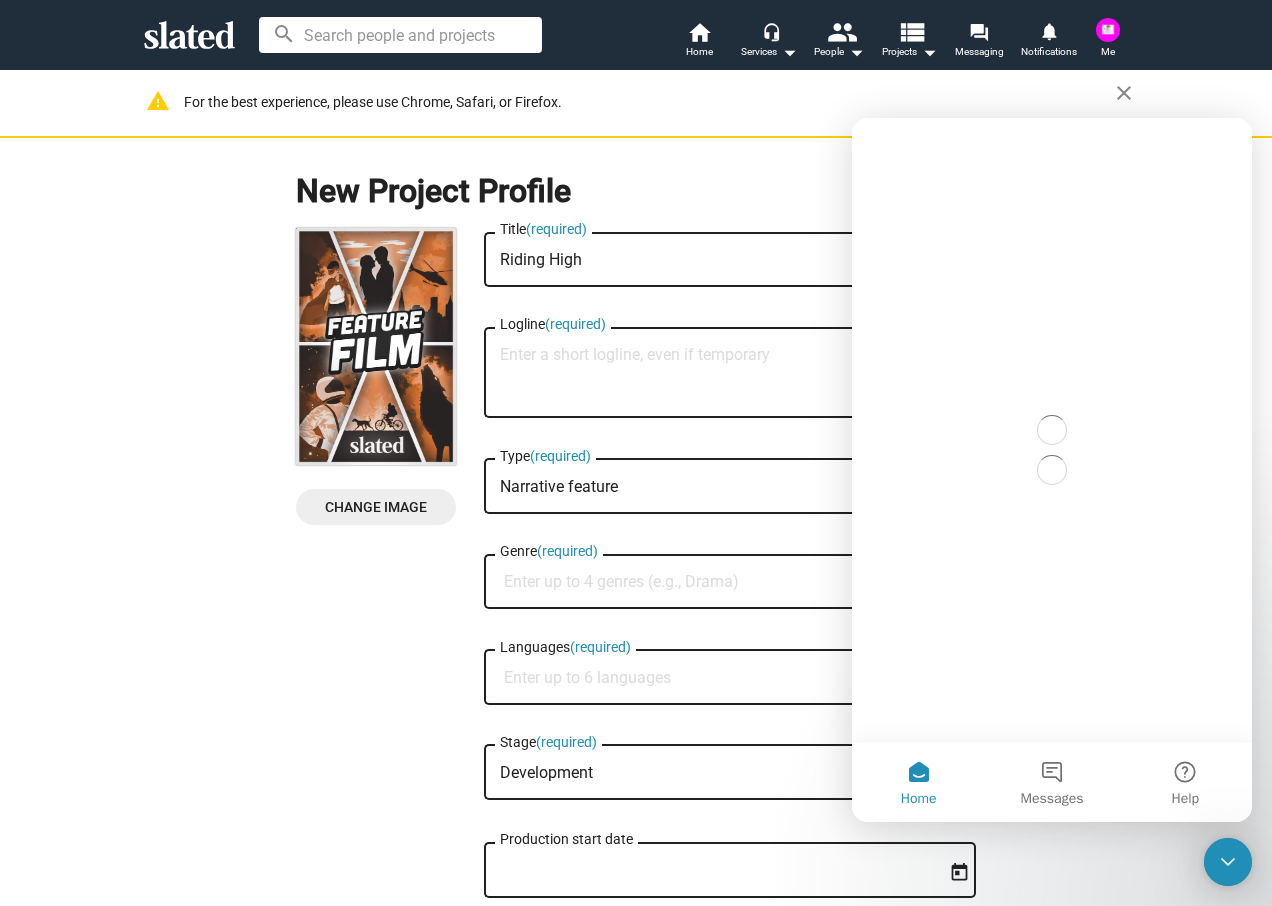 scroll, scrollTop: 0, scrollLeft: 0, axis: both 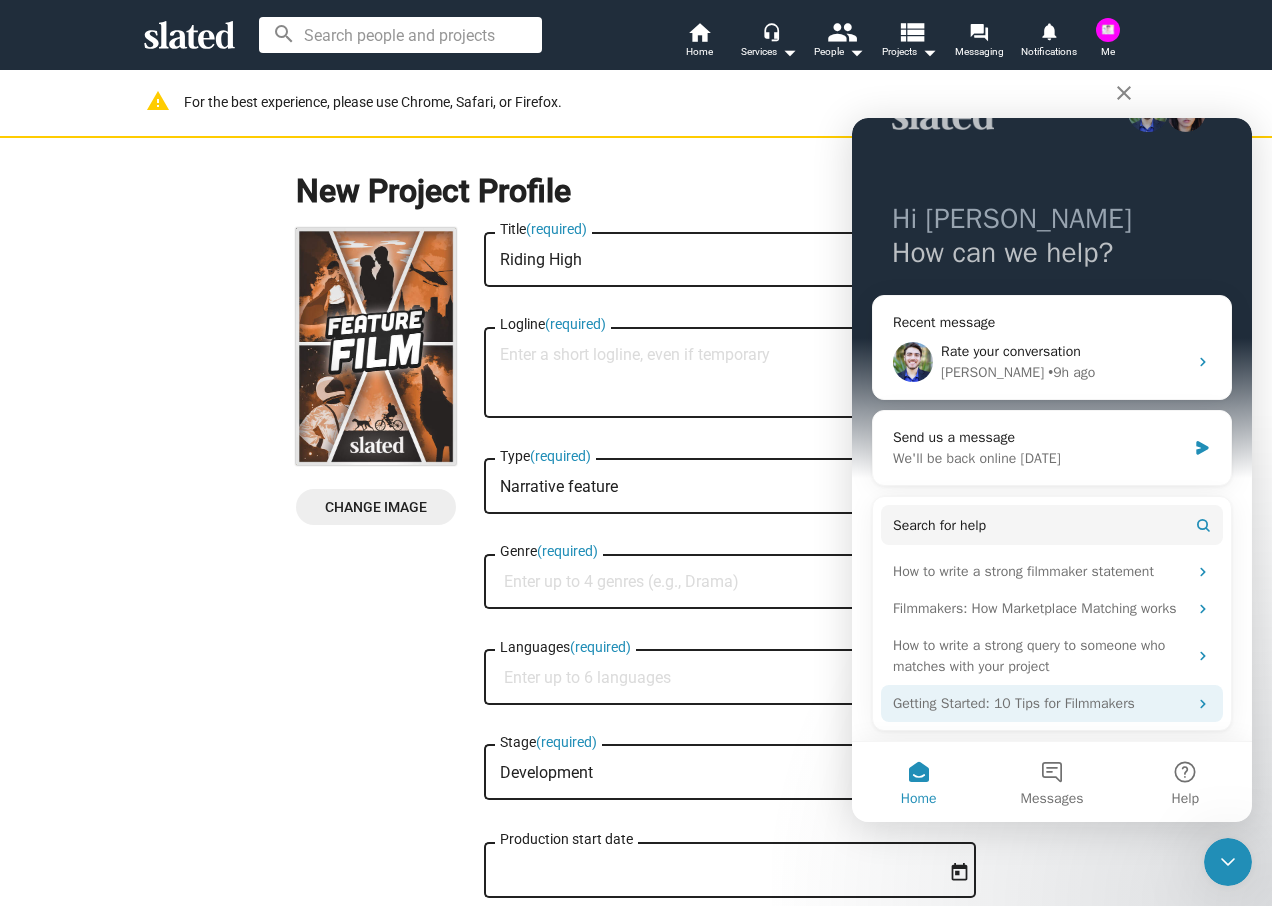 click on "Getting Started: 10 Tips for Filmmakers" at bounding box center [1040, 703] 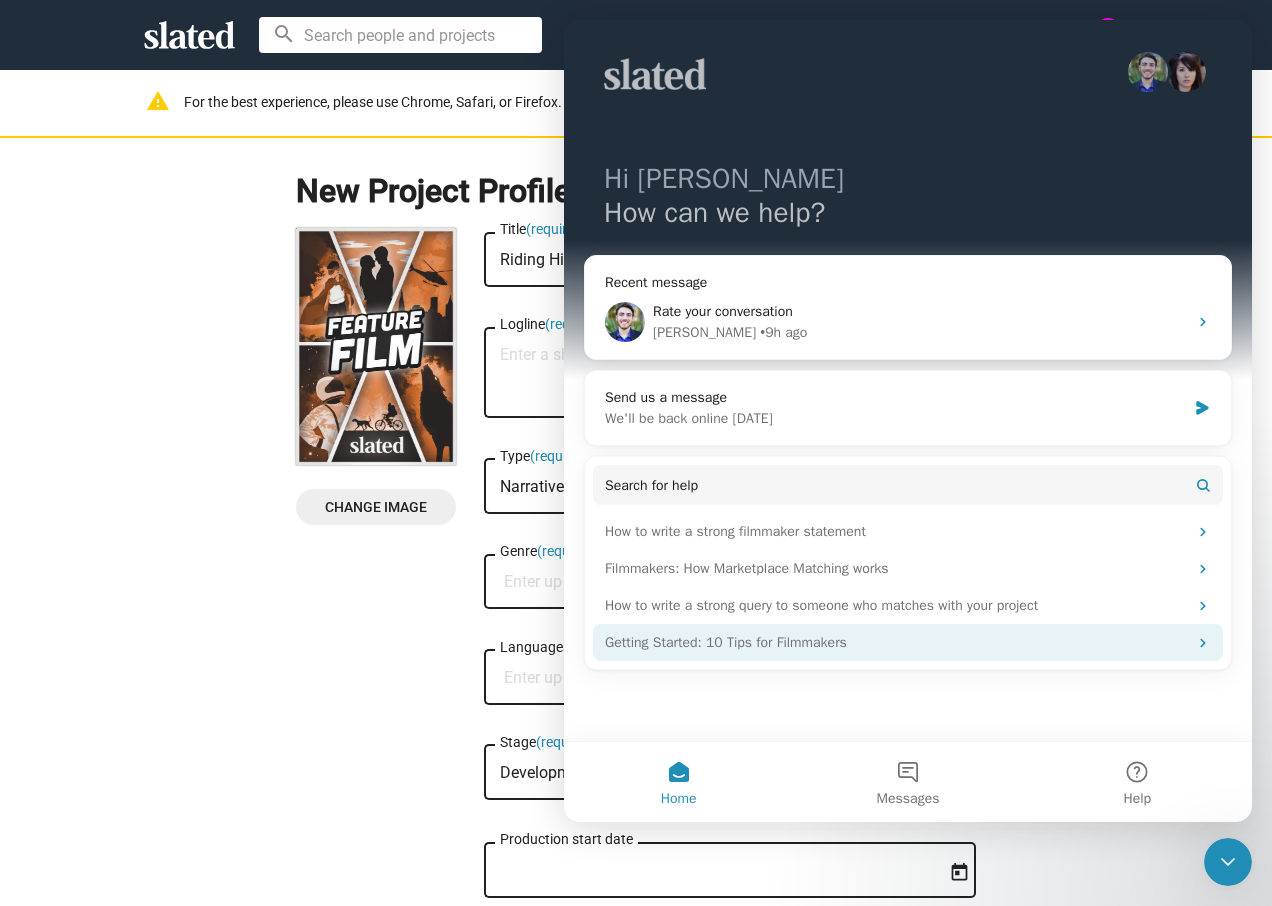 scroll, scrollTop: 0, scrollLeft: 0, axis: both 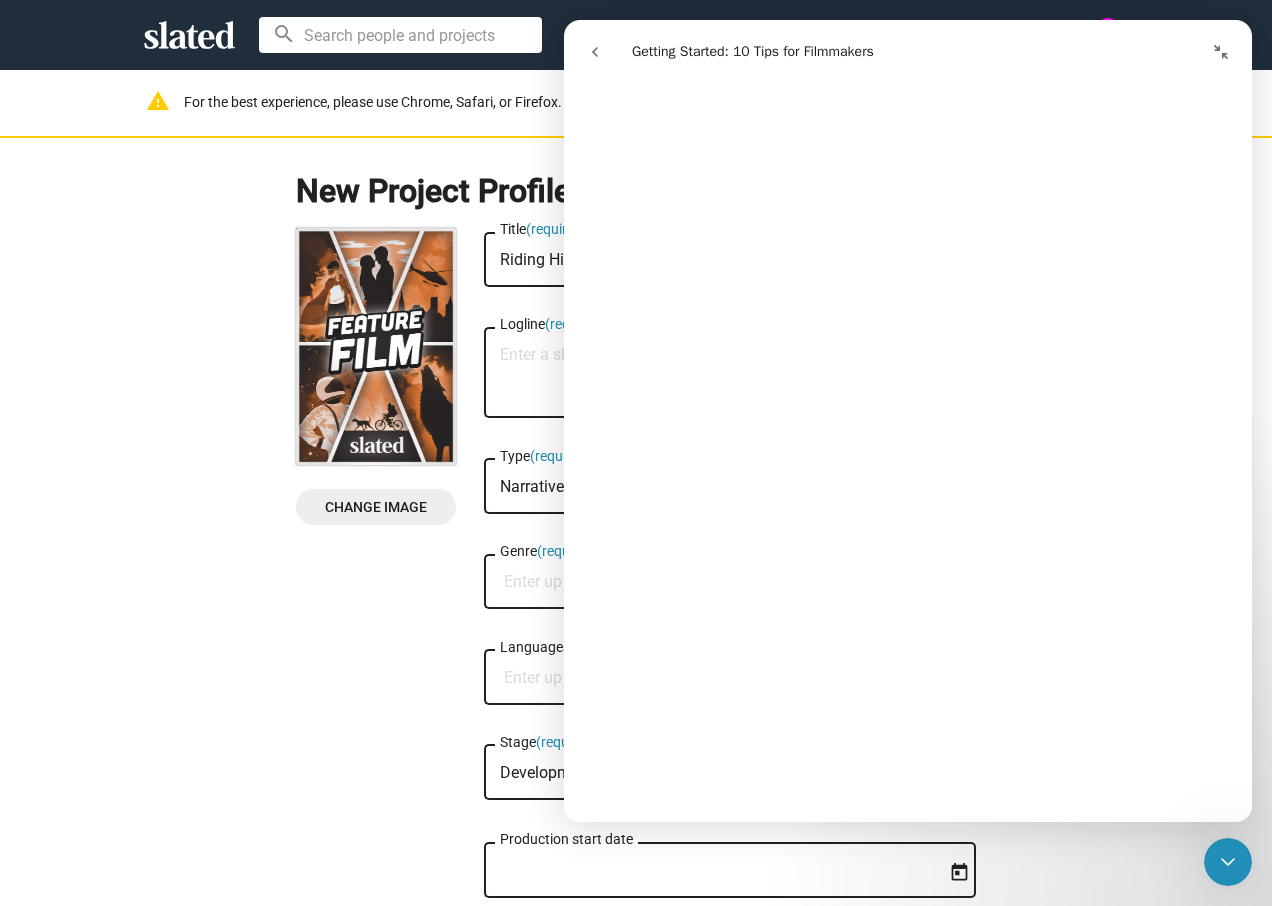click 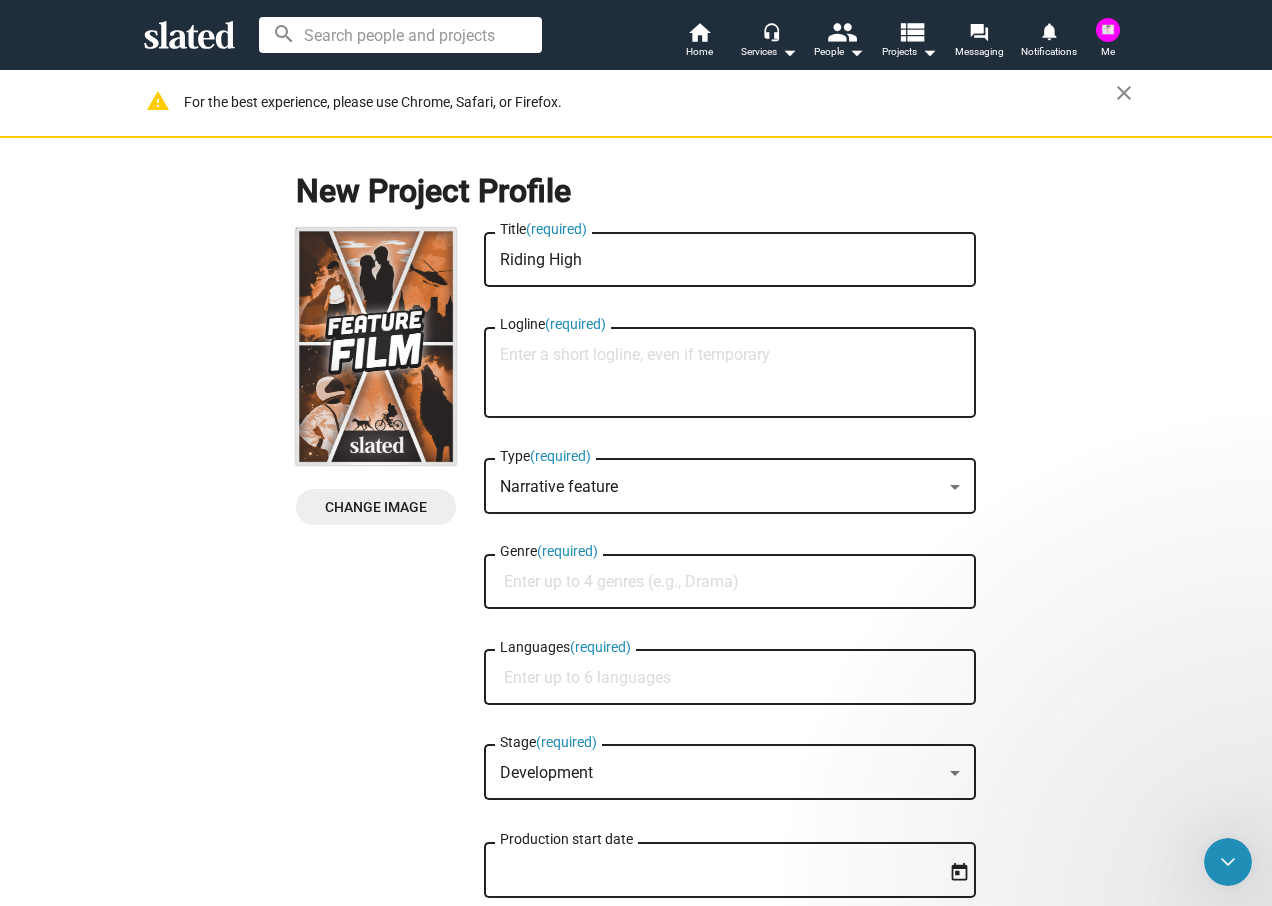 scroll, scrollTop: 0, scrollLeft: 0, axis: both 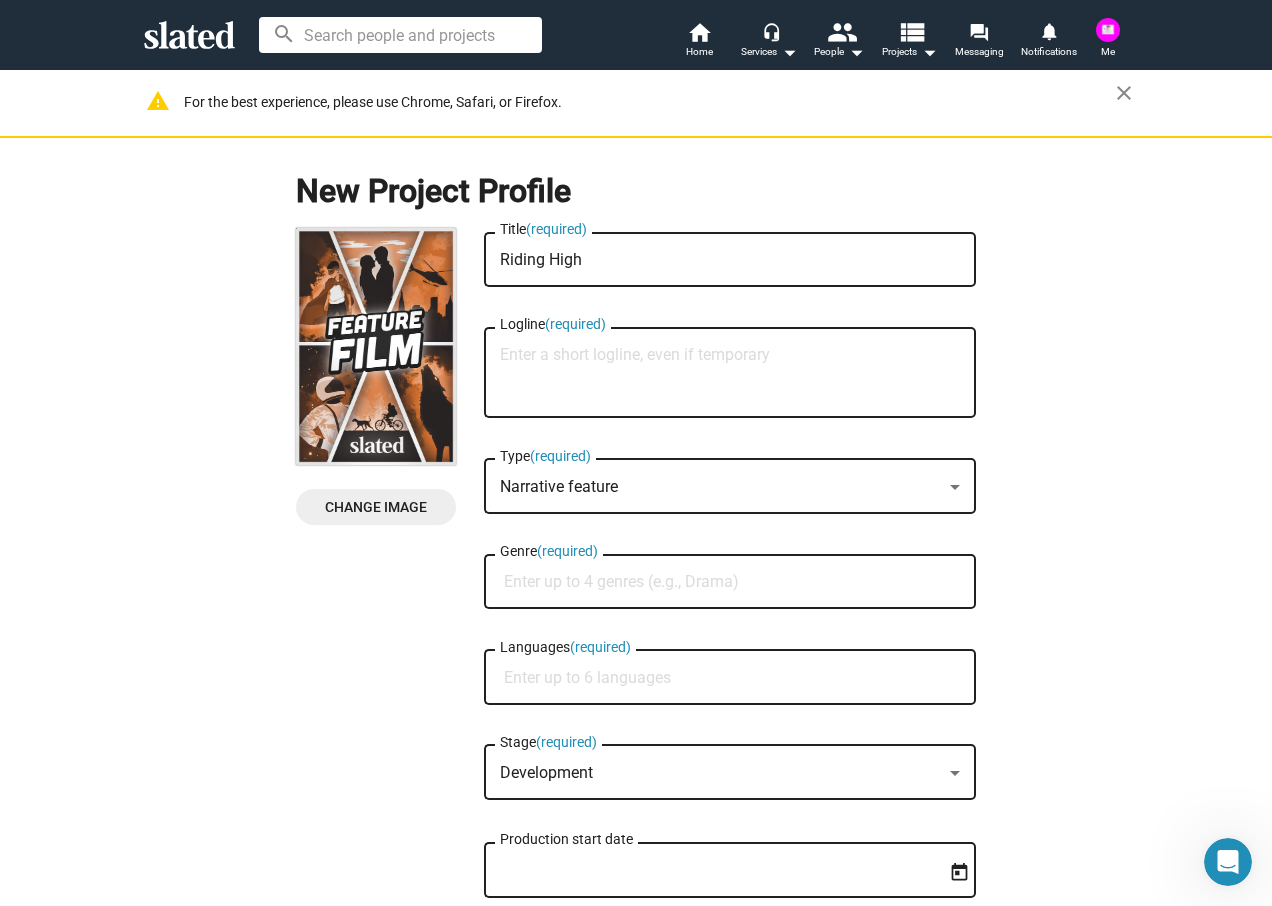 click at bounding box center (1108, 30) 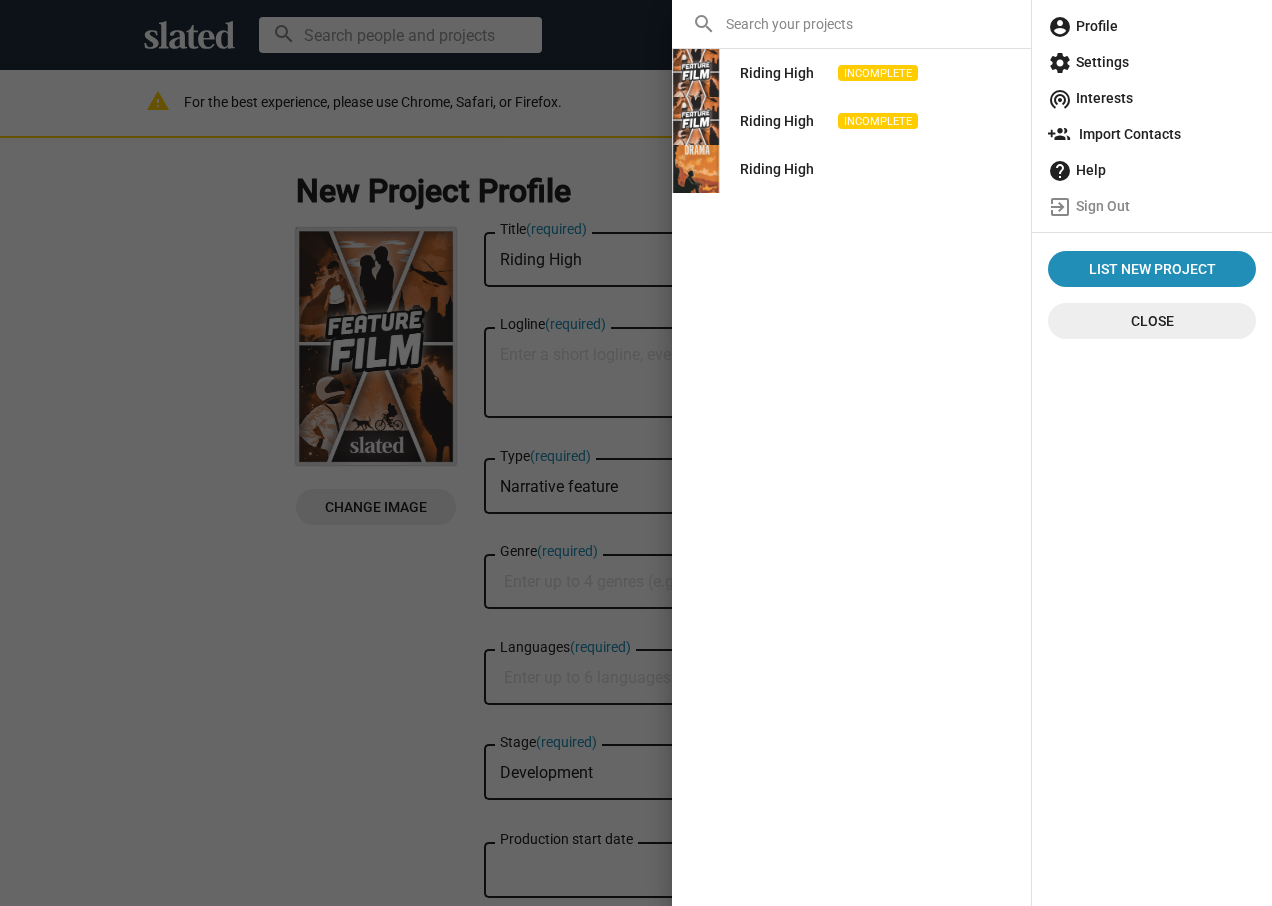 click 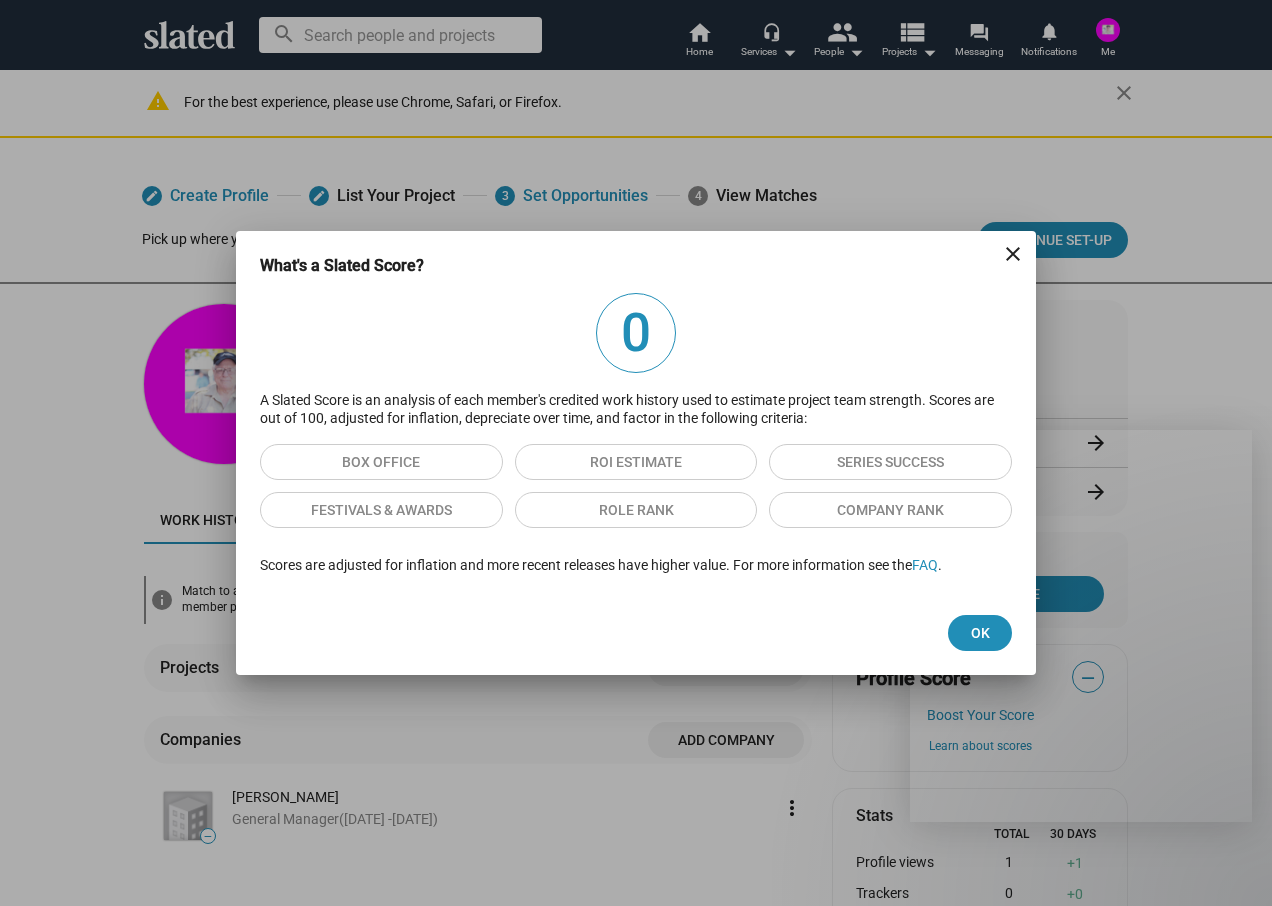 scroll, scrollTop: 0, scrollLeft: 0, axis: both 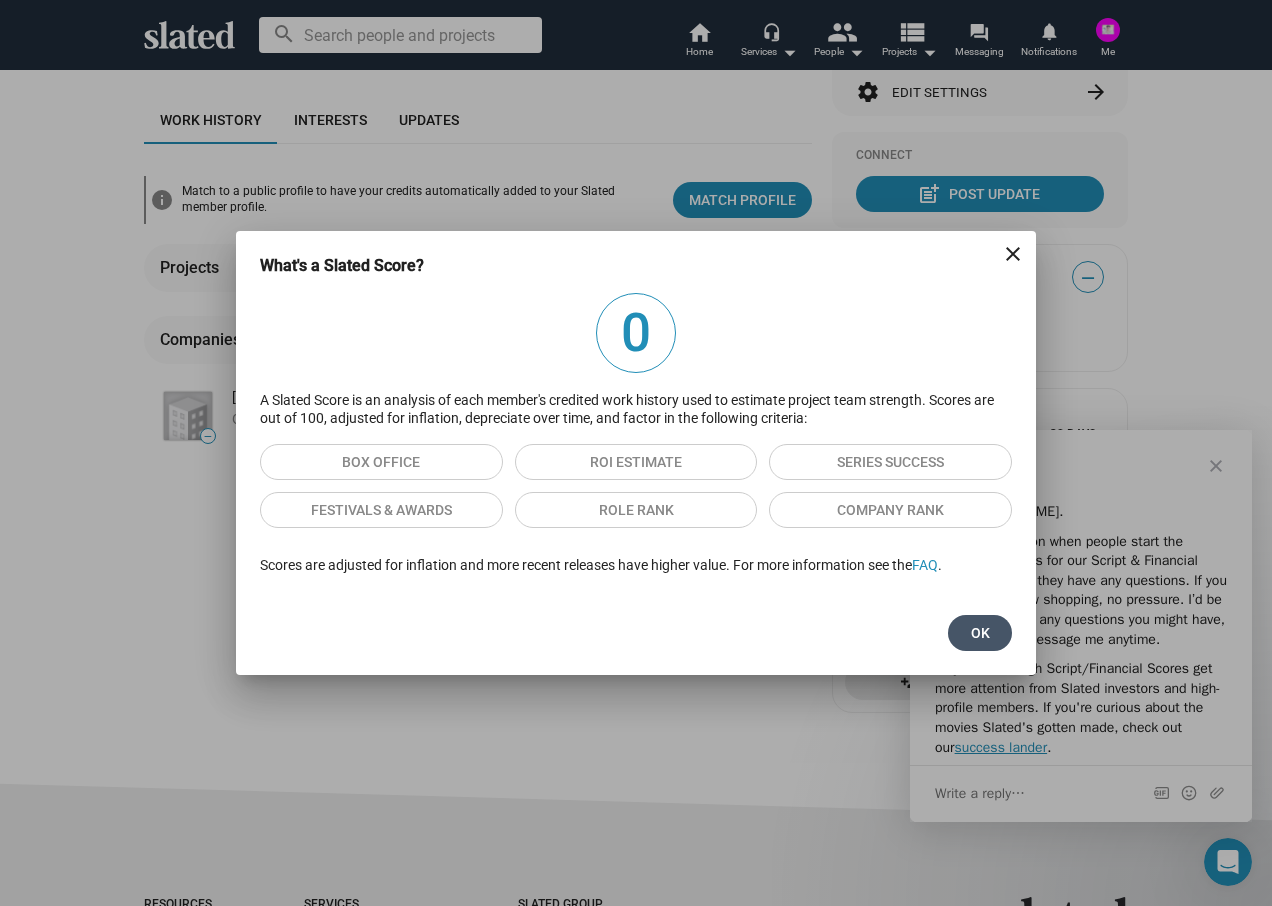click on "Ok" at bounding box center (980, 633) 